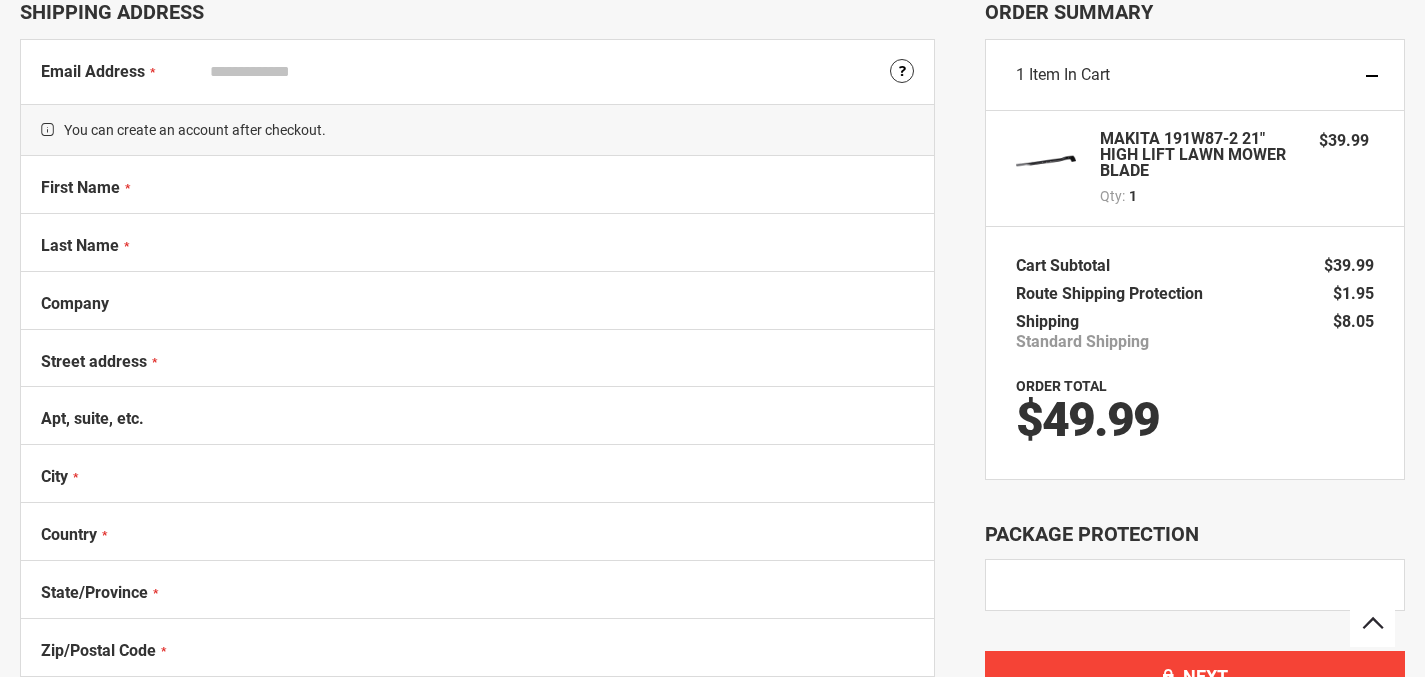 select on "**" 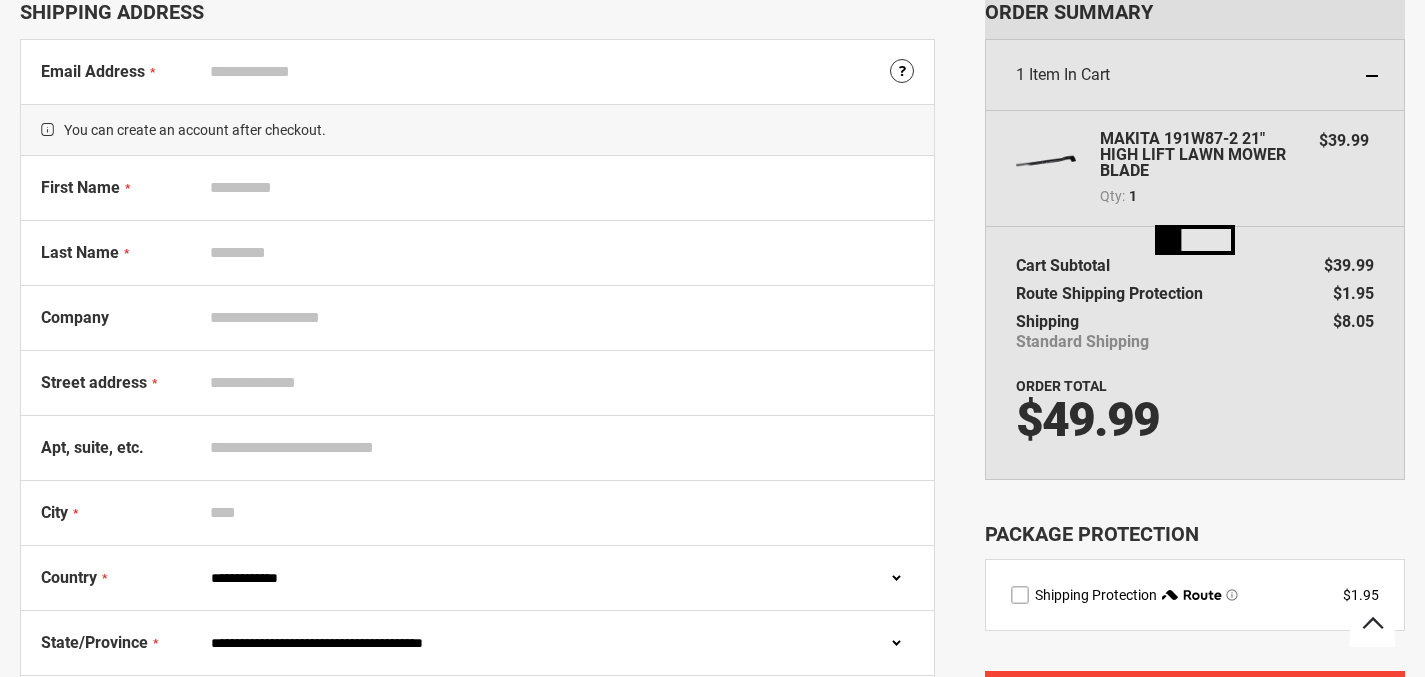 scroll, scrollTop: 0, scrollLeft: 0, axis: both 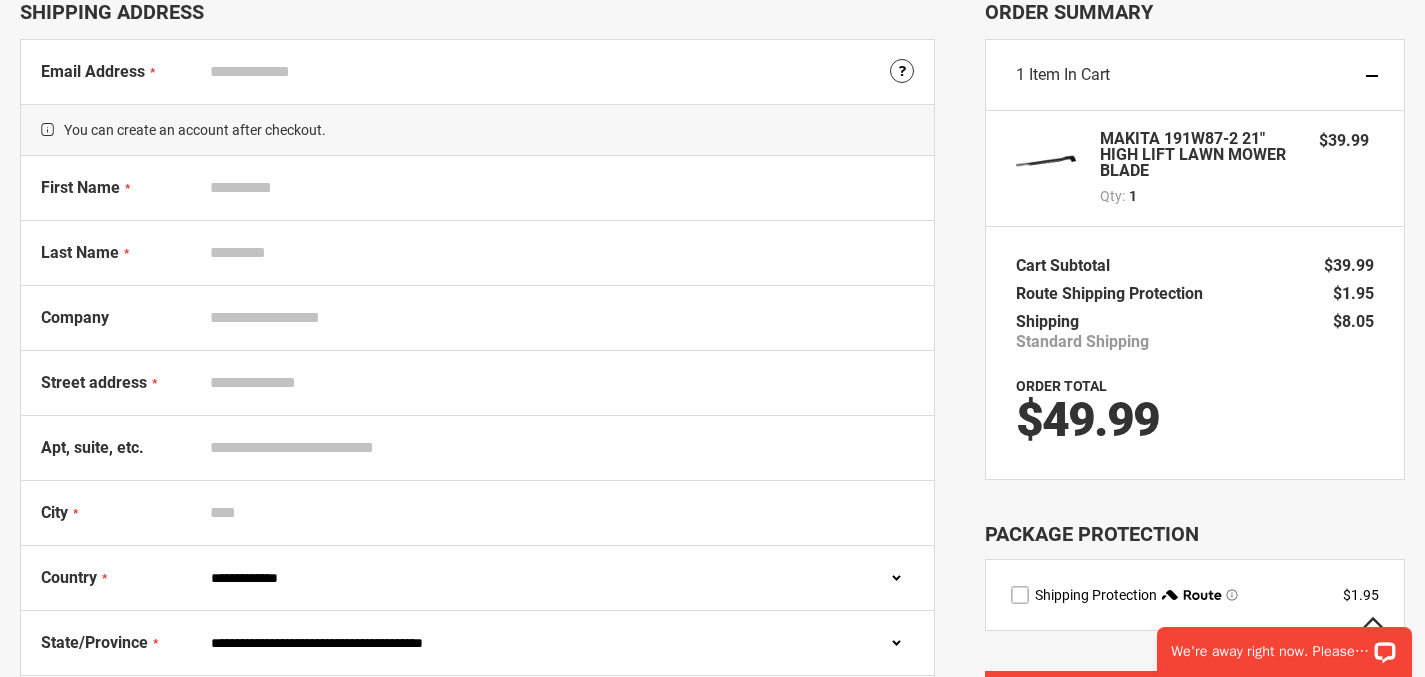 click on "Email Address
Tooltip
We'll send your order confirmation here." at bounding box center [477, 72] 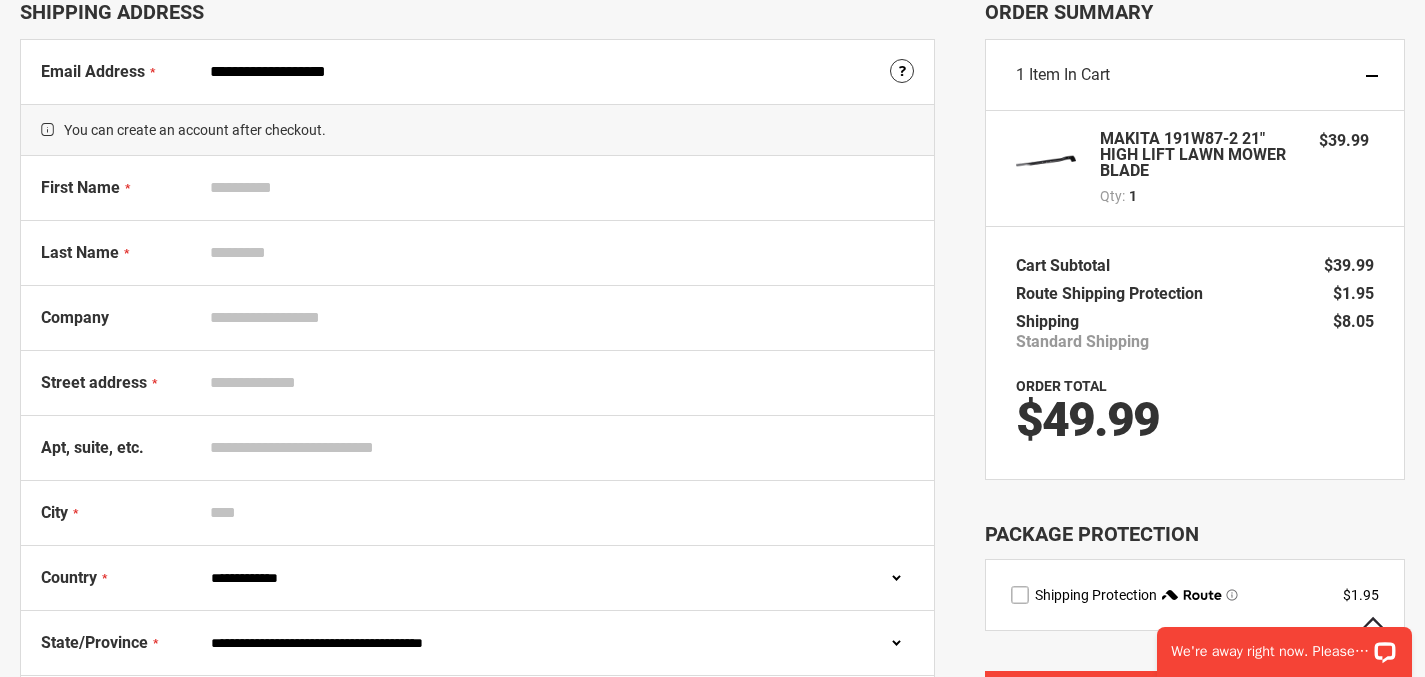 click on "First Name" at bounding box center (557, 188) 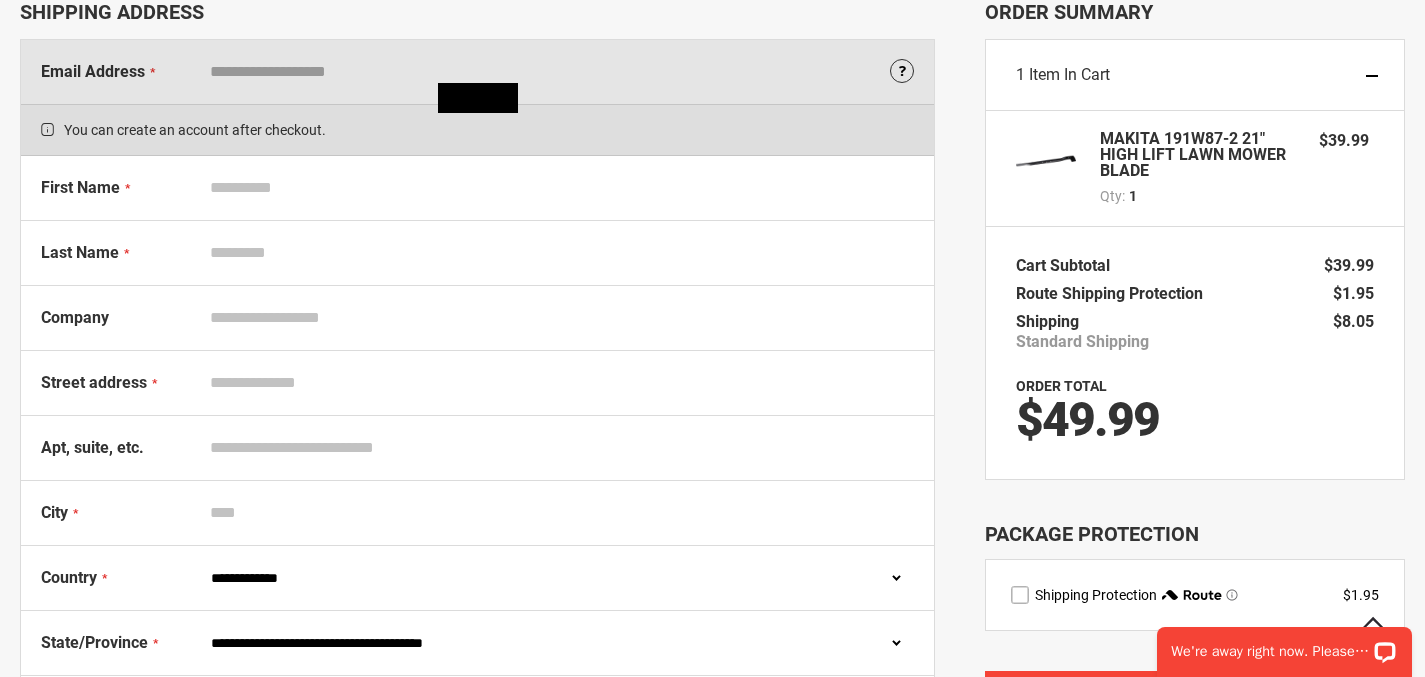 click on "First Name" at bounding box center (477, 188) 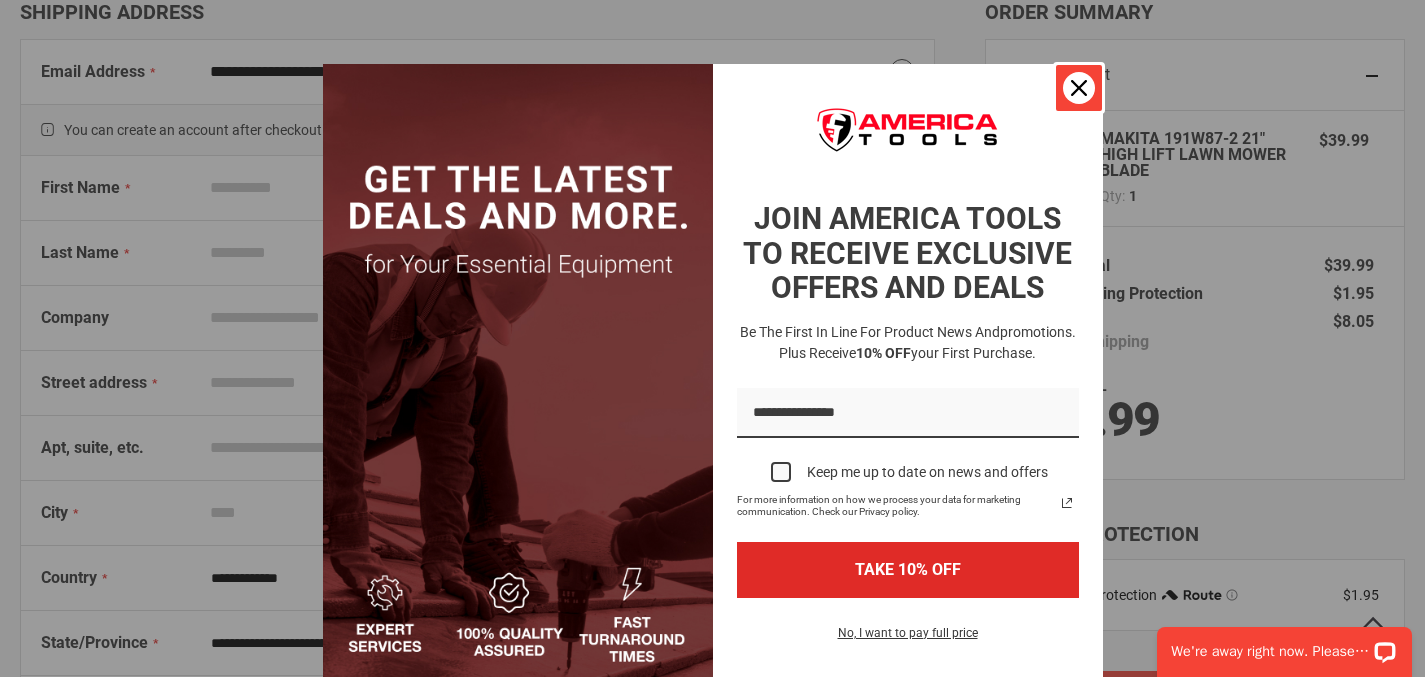 click 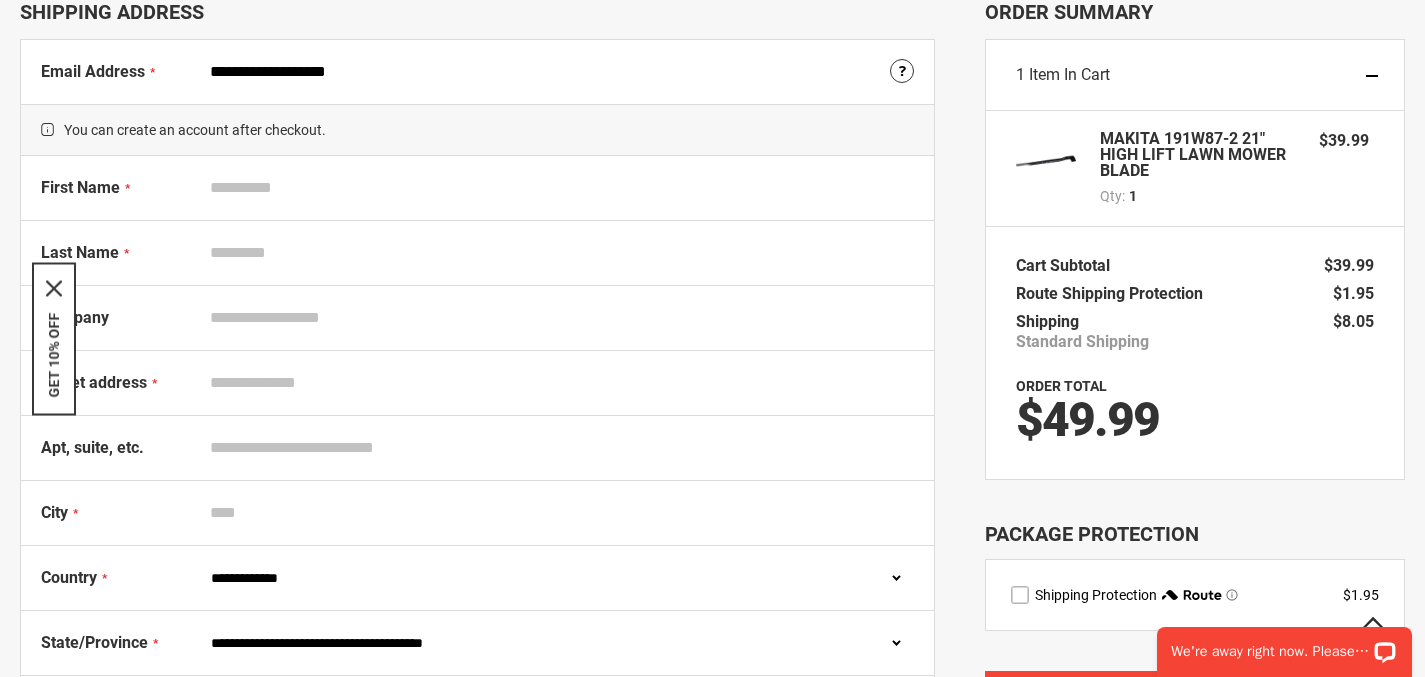 click on "First Name" at bounding box center (557, 188) 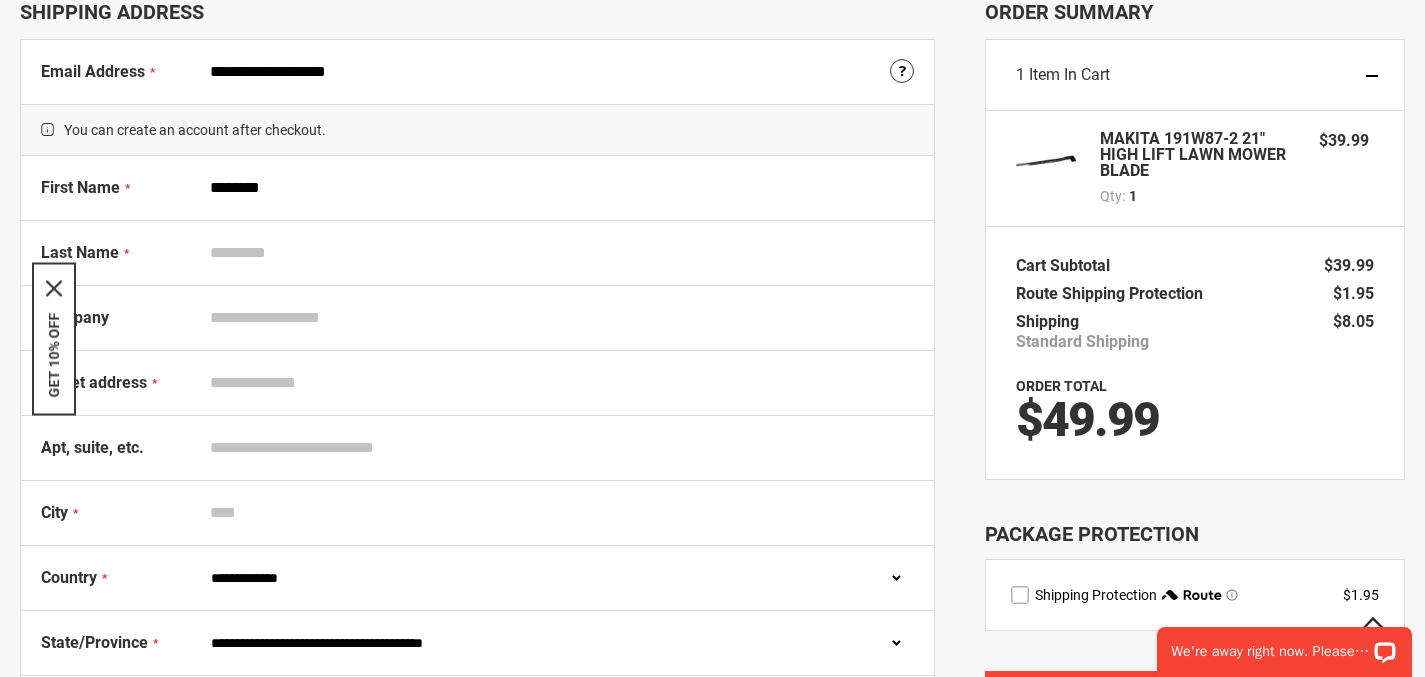 type on "**********" 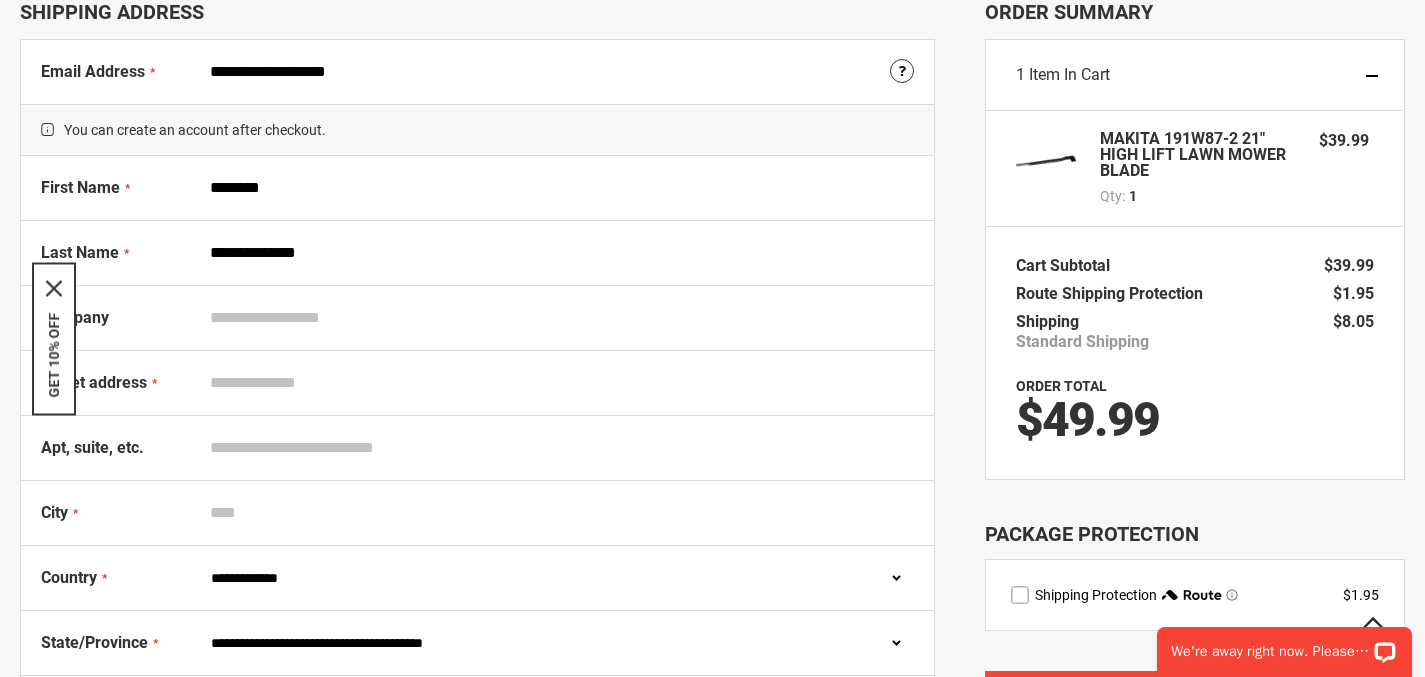 type on "**********" 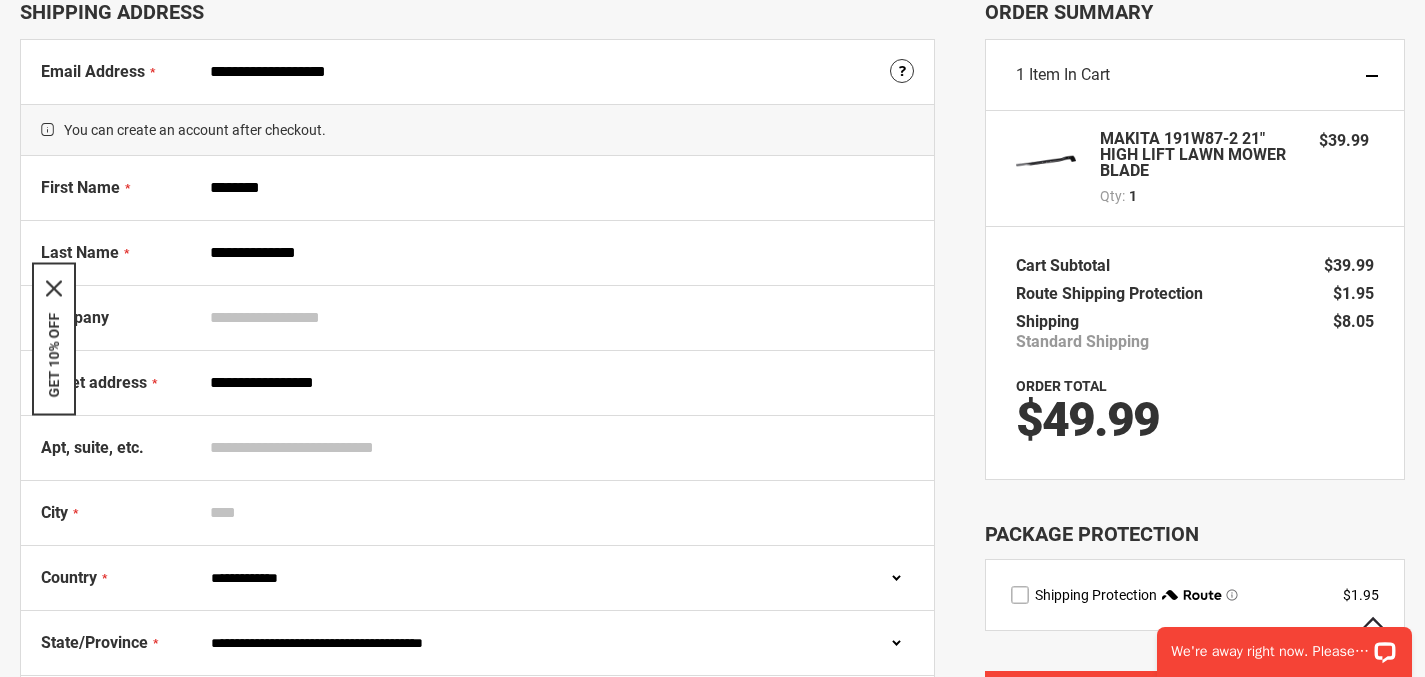 type on "**********" 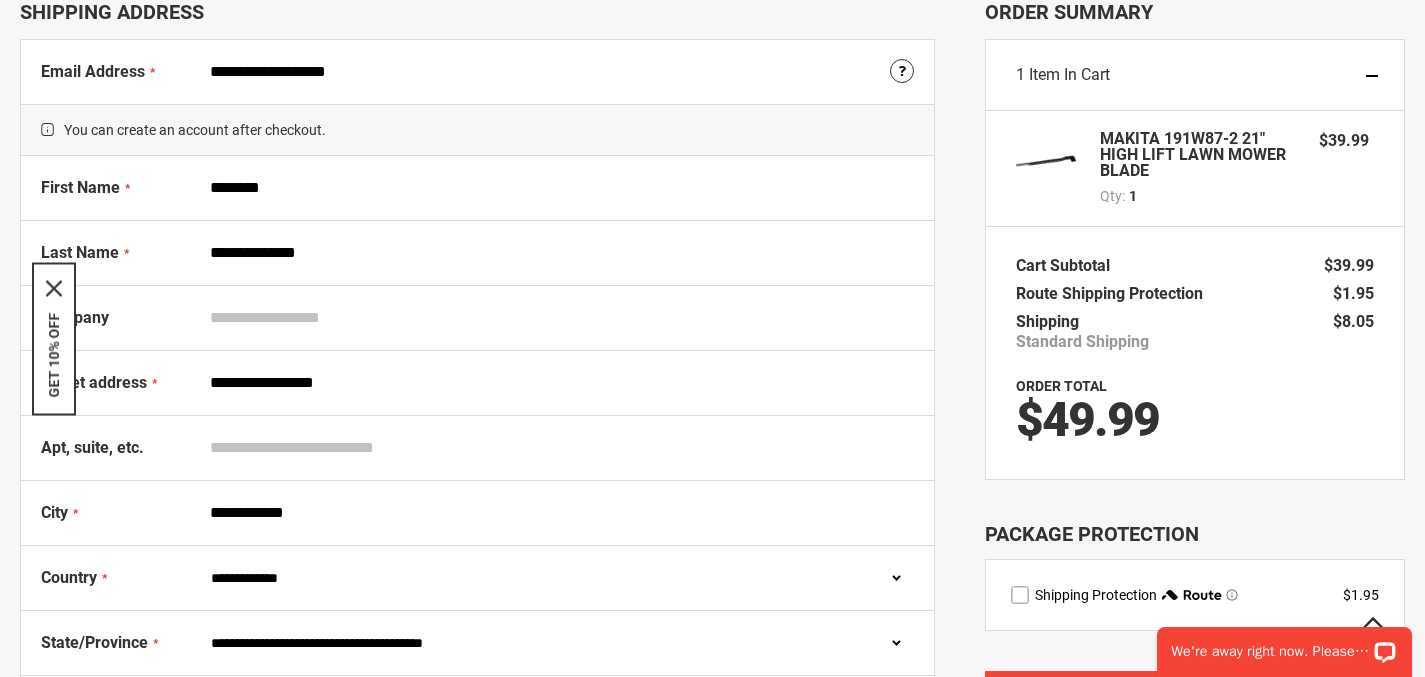 select on "**" 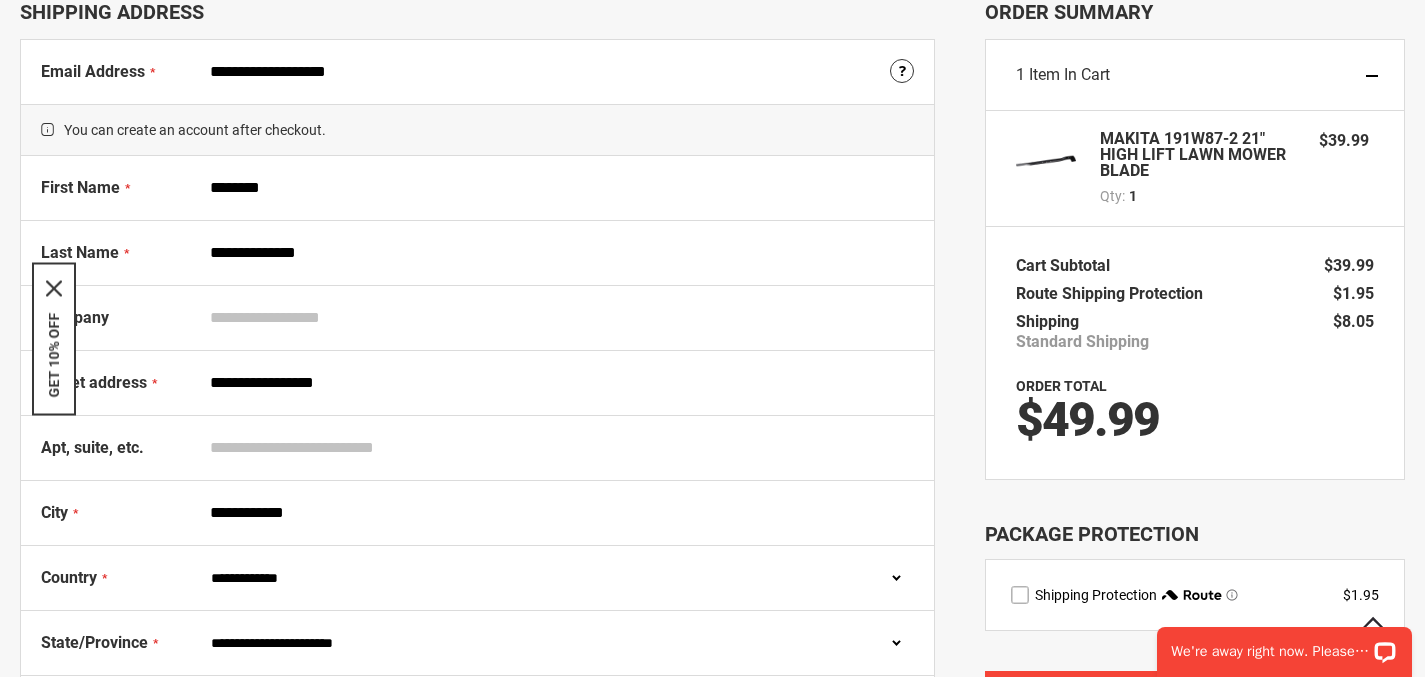 type on "*****" 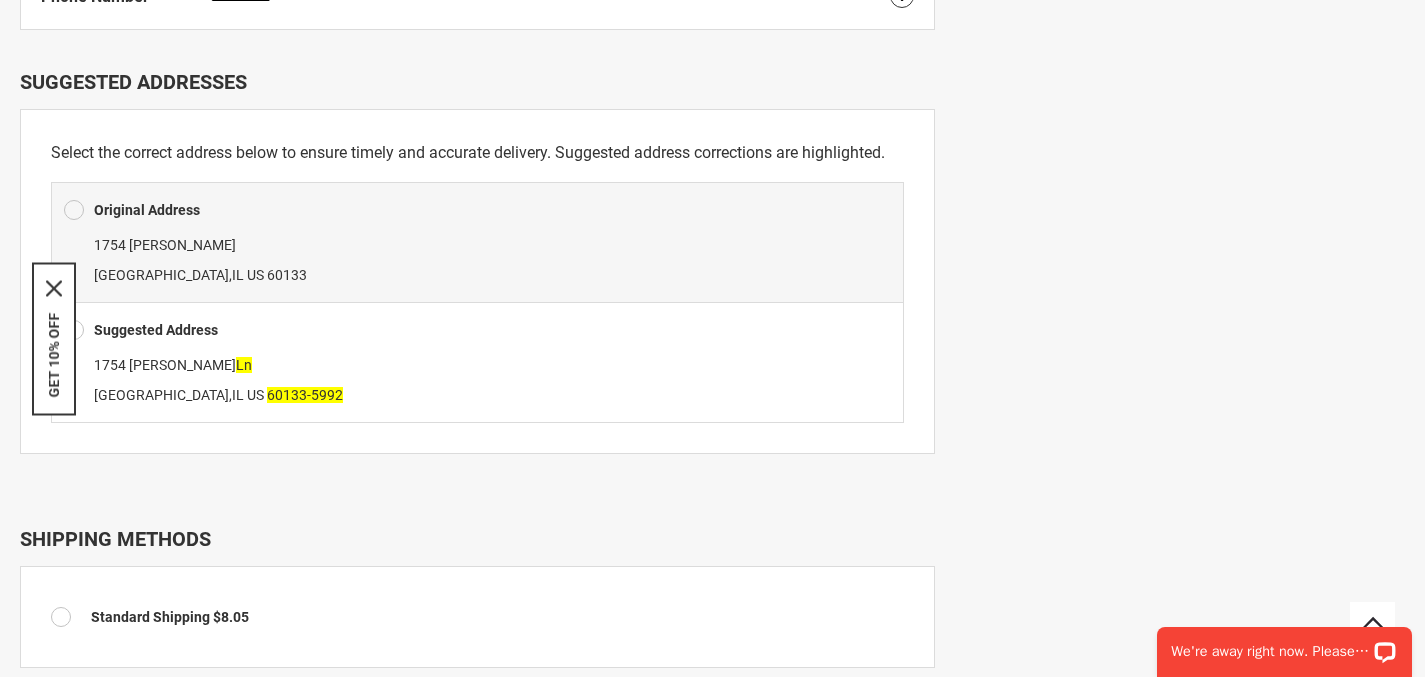 scroll, scrollTop: 914, scrollLeft: 0, axis: vertical 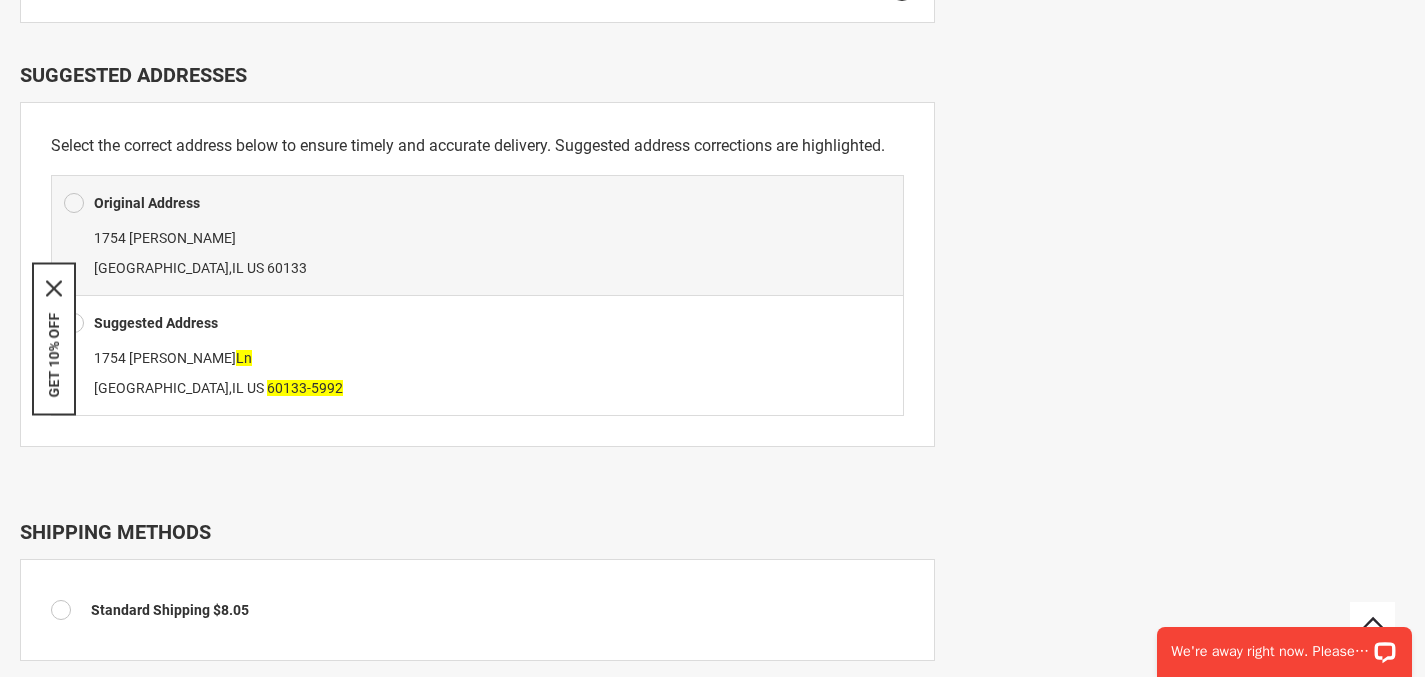 click on "1754 [PERSON_NAME]" at bounding box center [173, 358] 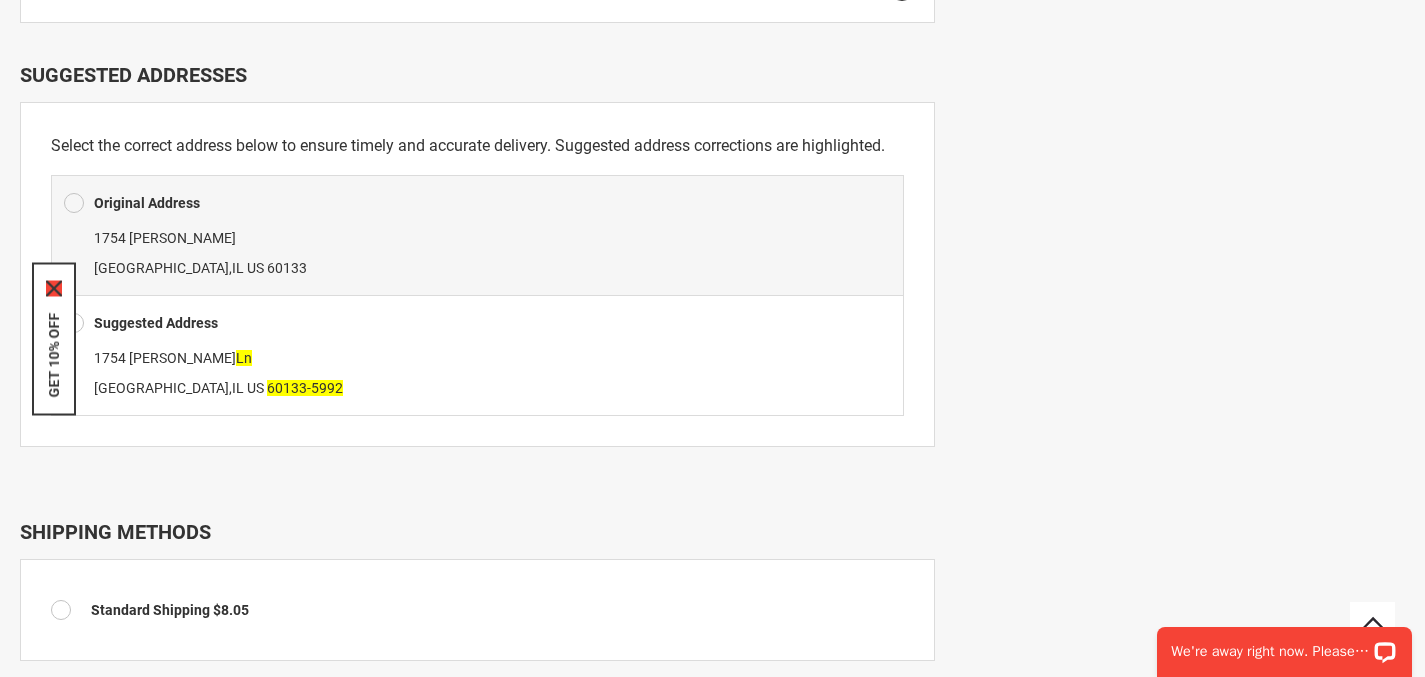 click 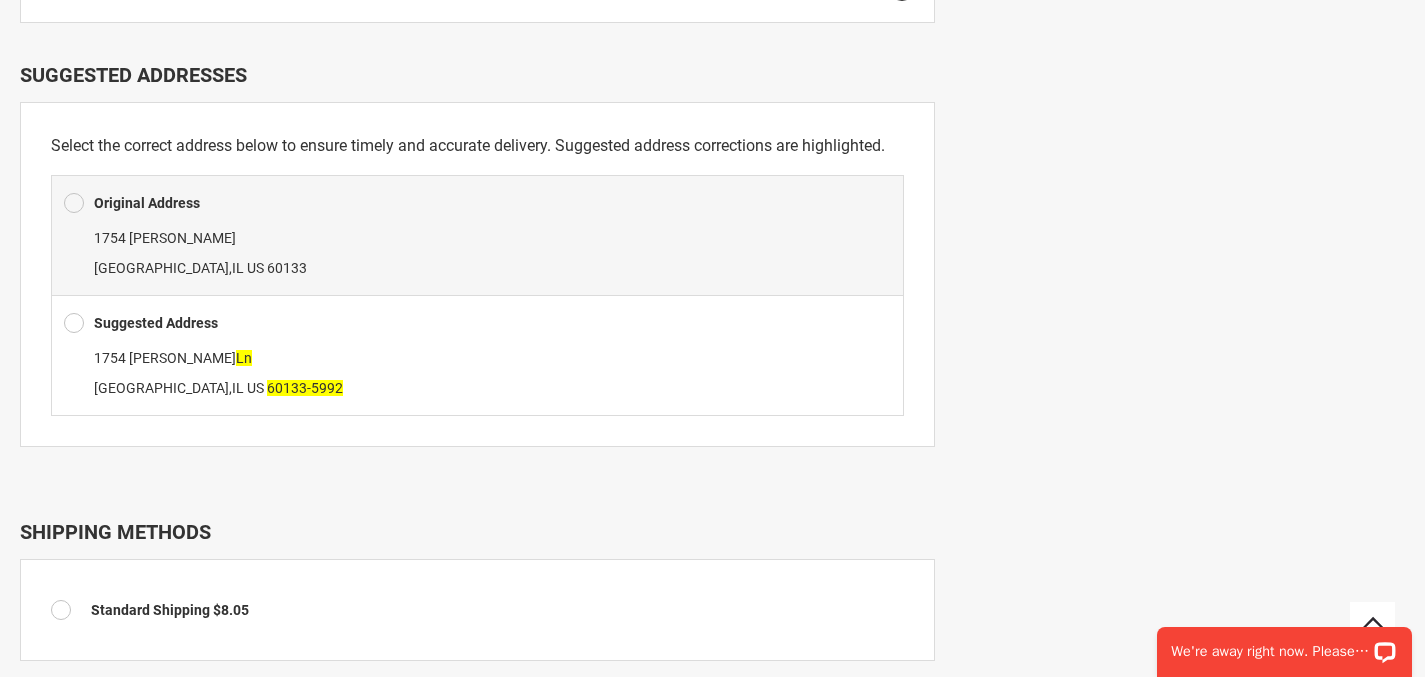 click at bounding box center (74, 323) 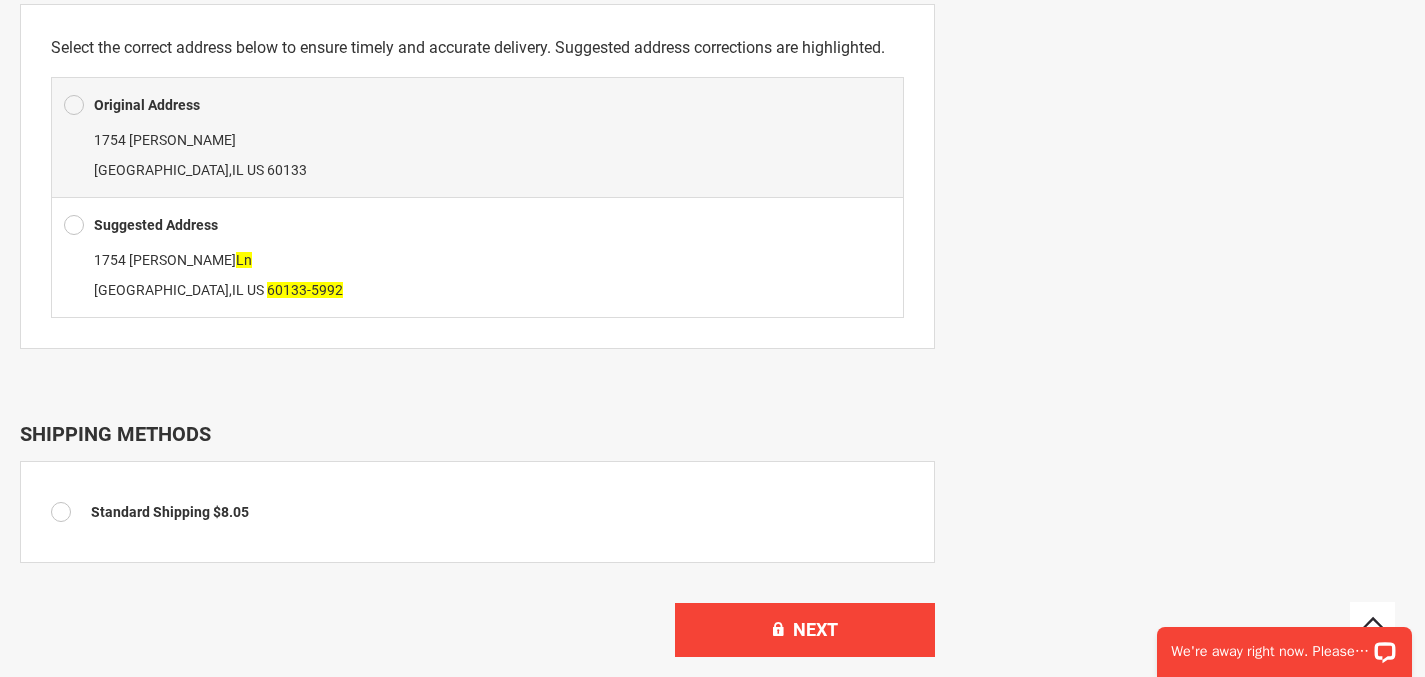 scroll, scrollTop: 965, scrollLeft: 0, axis: vertical 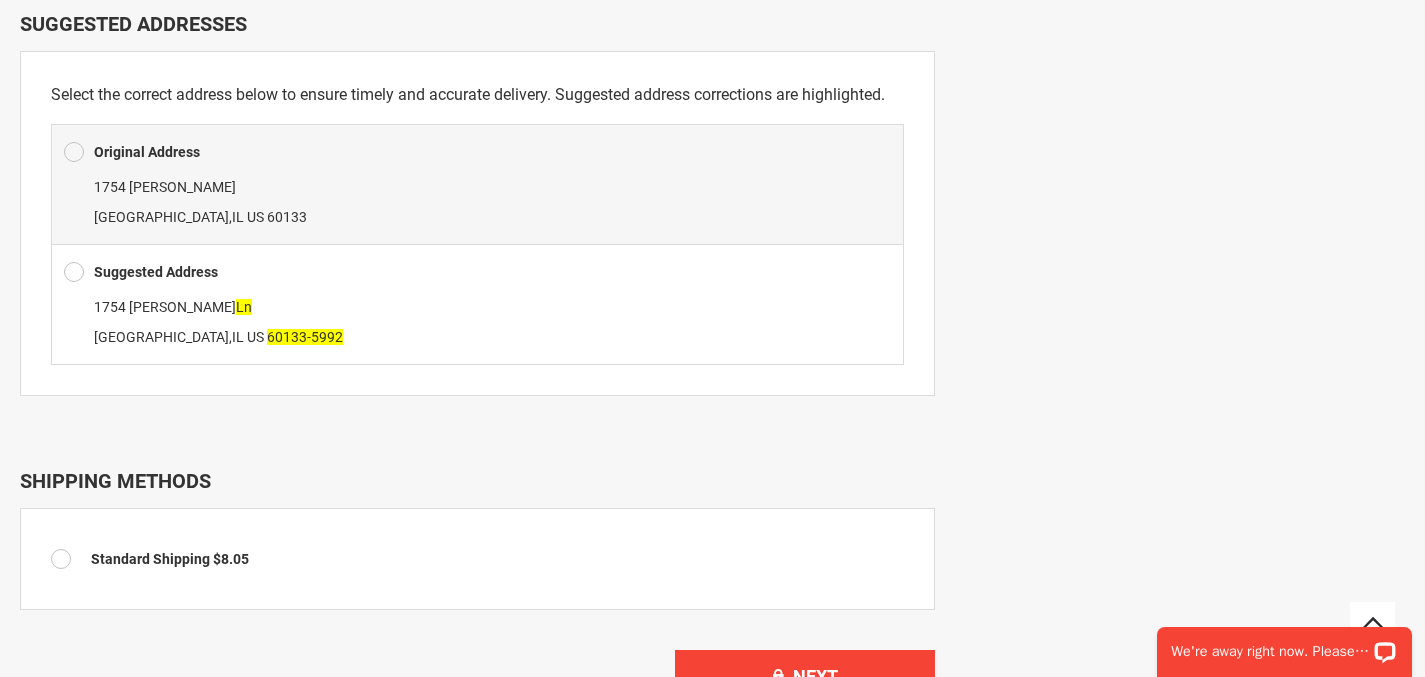 click at bounding box center [79, 152] 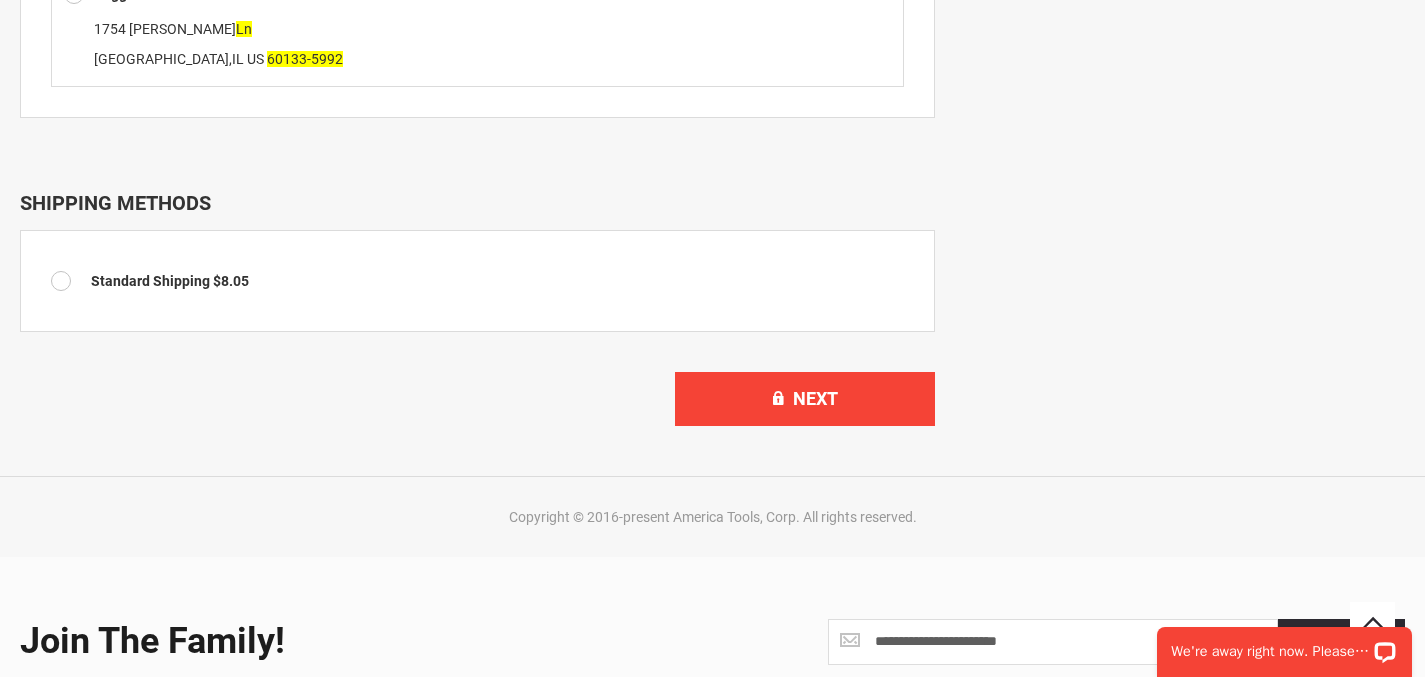 scroll, scrollTop: 1248, scrollLeft: 0, axis: vertical 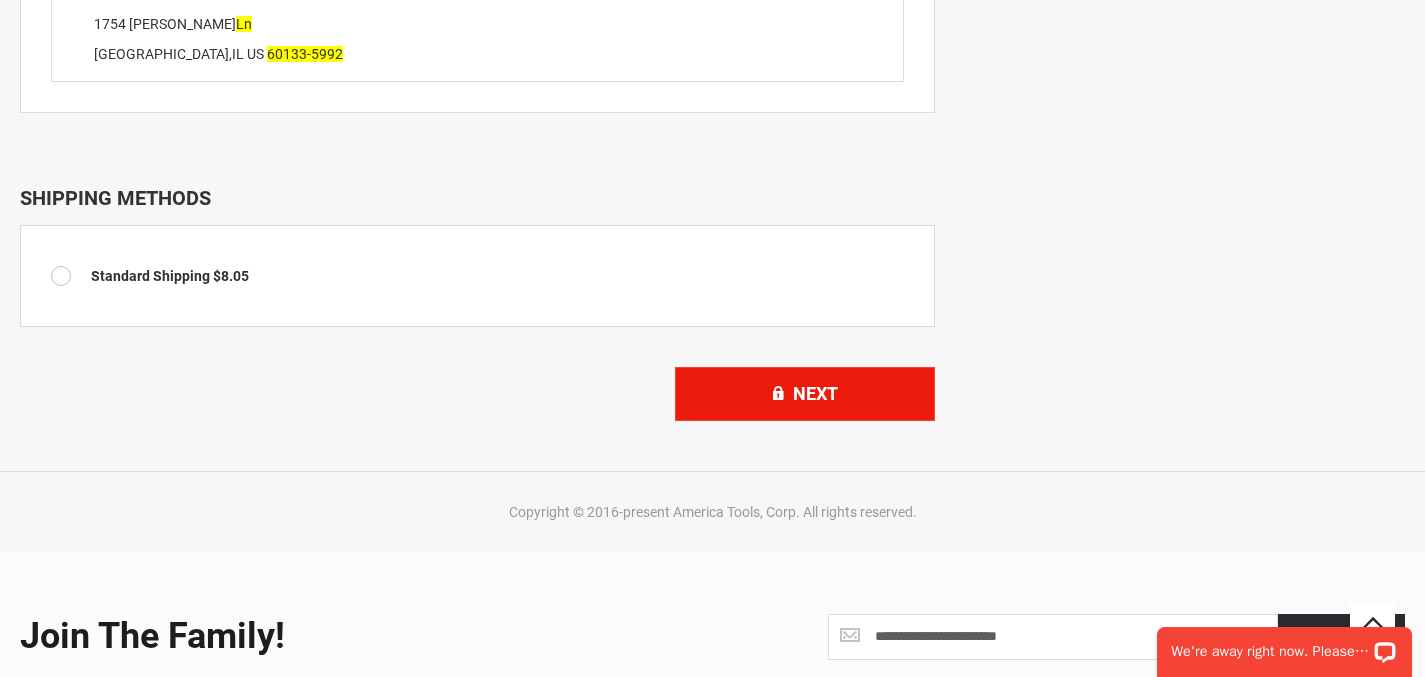 click on "Next" at bounding box center [805, 394] 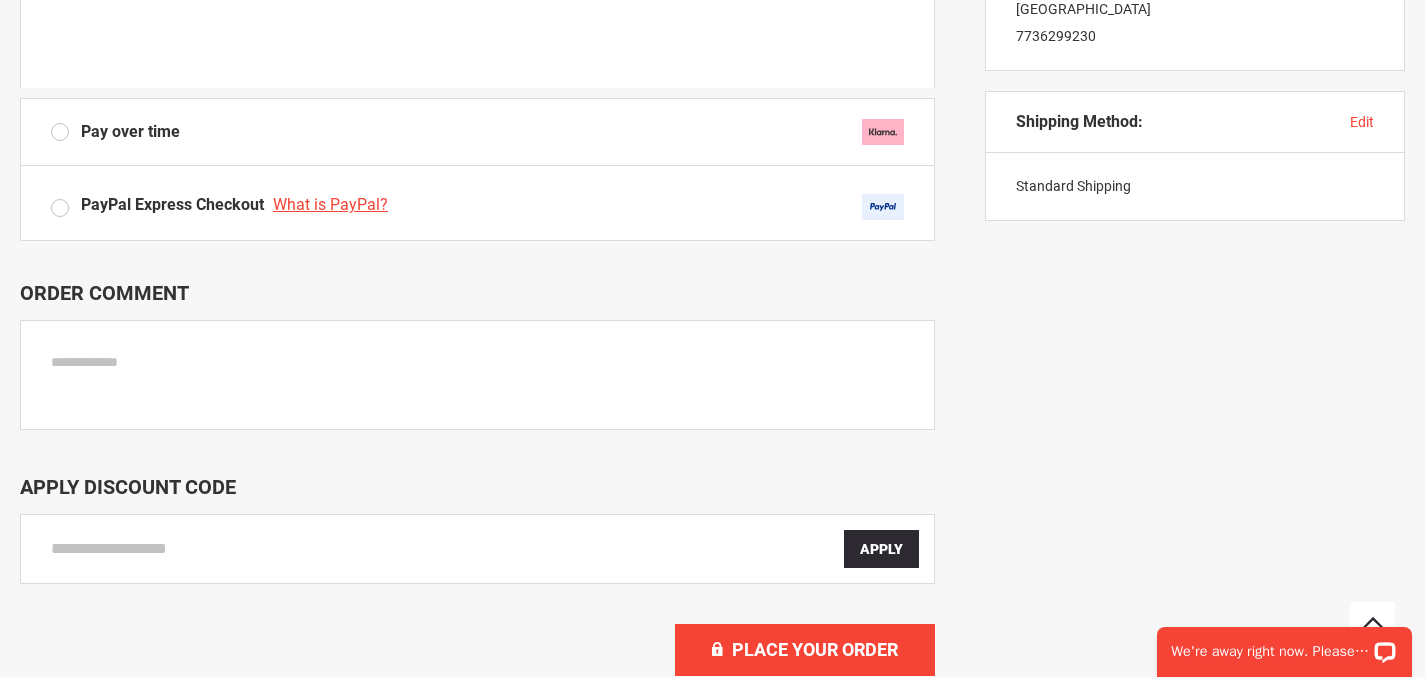 scroll, scrollTop: 1240, scrollLeft: 0, axis: vertical 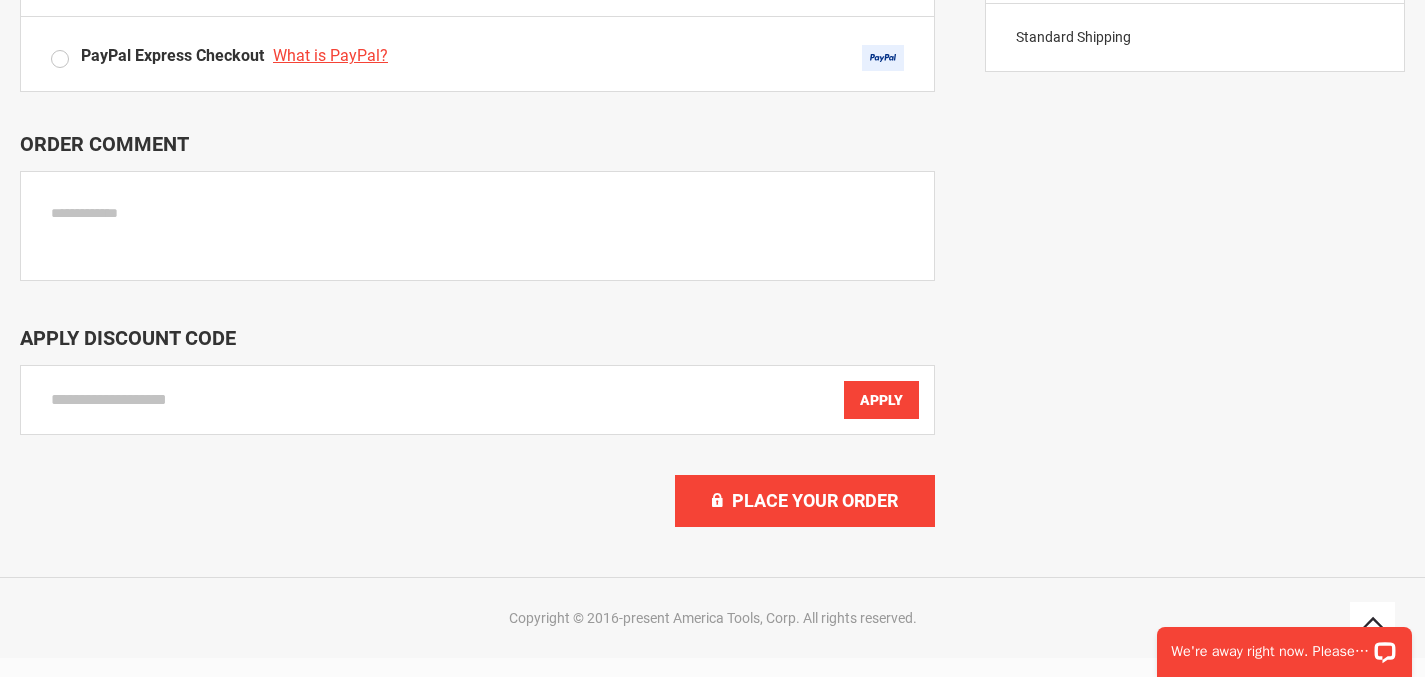 click on "Apply" at bounding box center (881, 400) 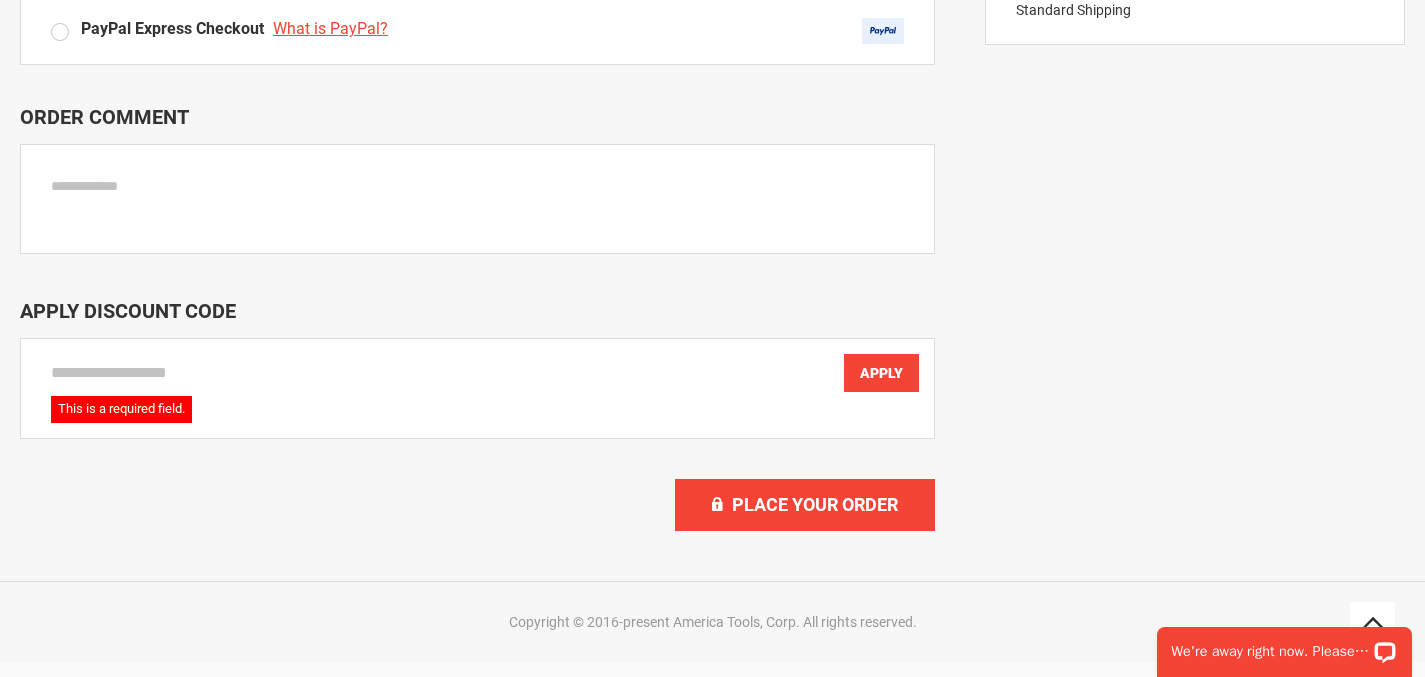 scroll, scrollTop: 1283, scrollLeft: 0, axis: vertical 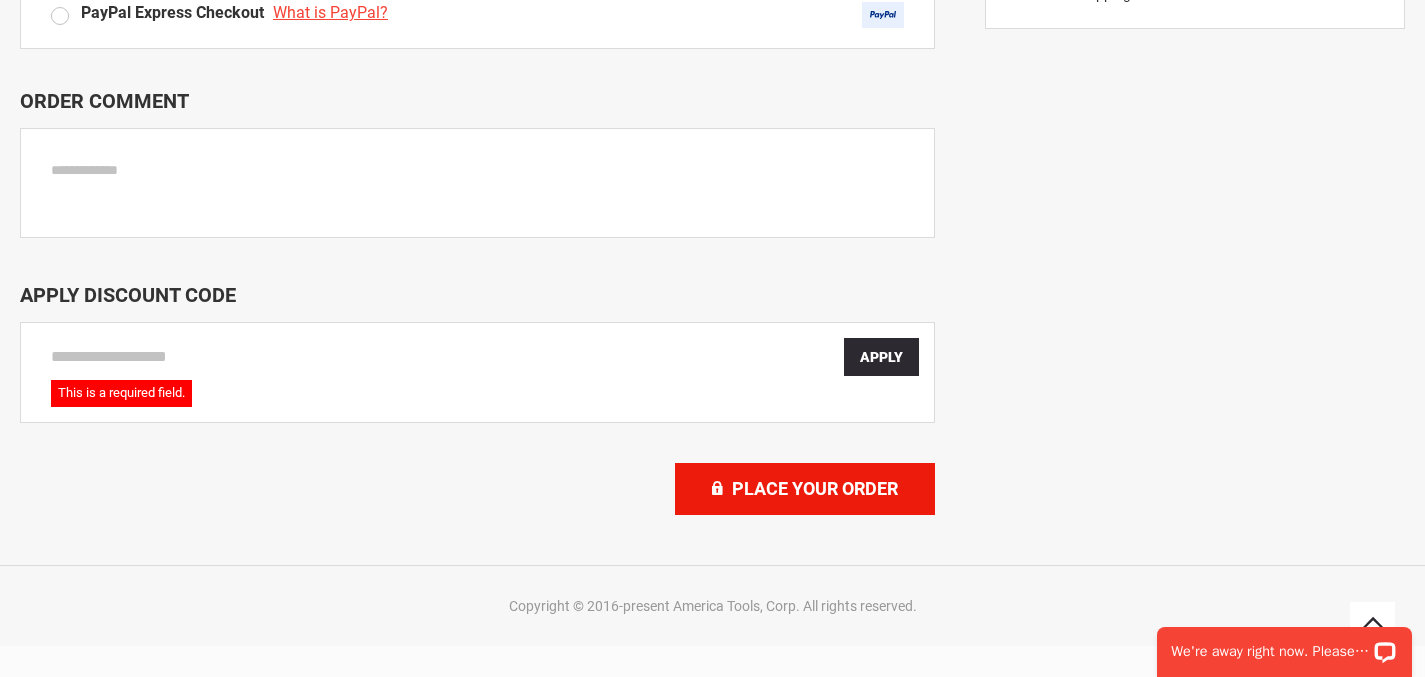 click on "Place Your Order" at bounding box center [815, 488] 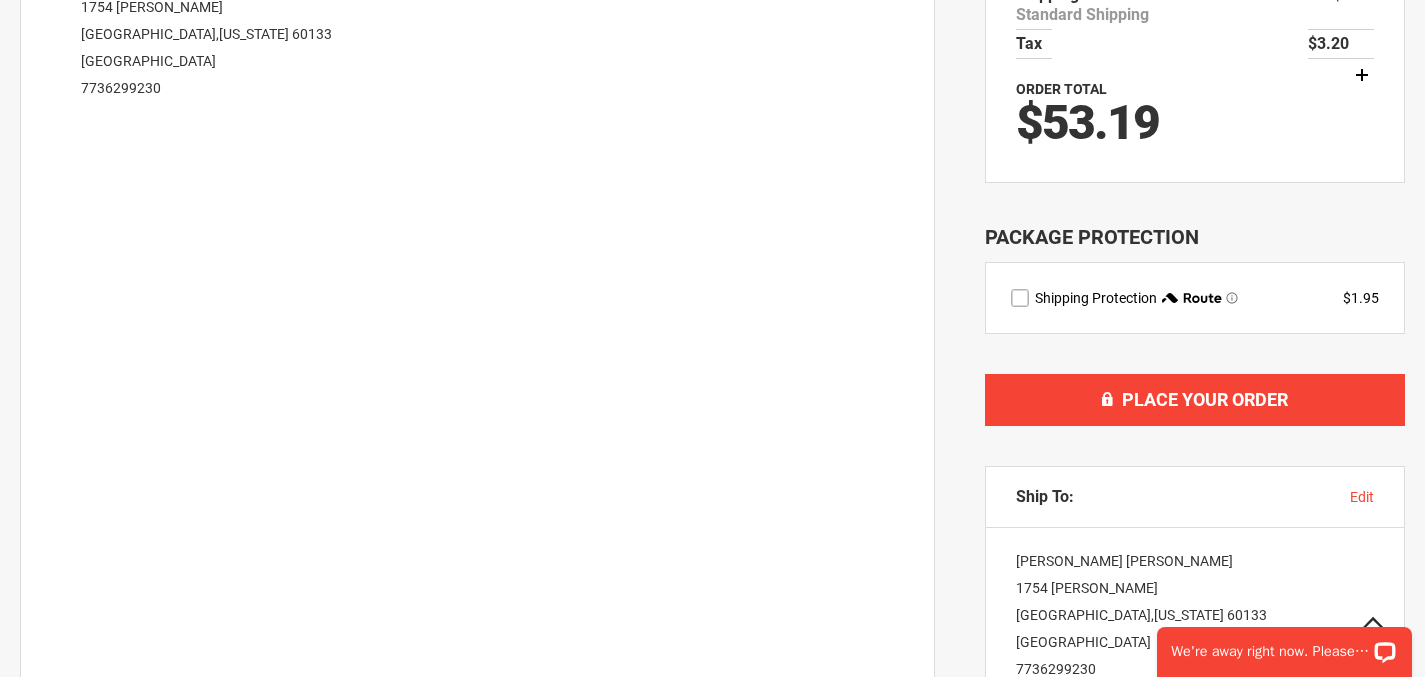 scroll, scrollTop: 483, scrollLeft: 0, axis: vertical 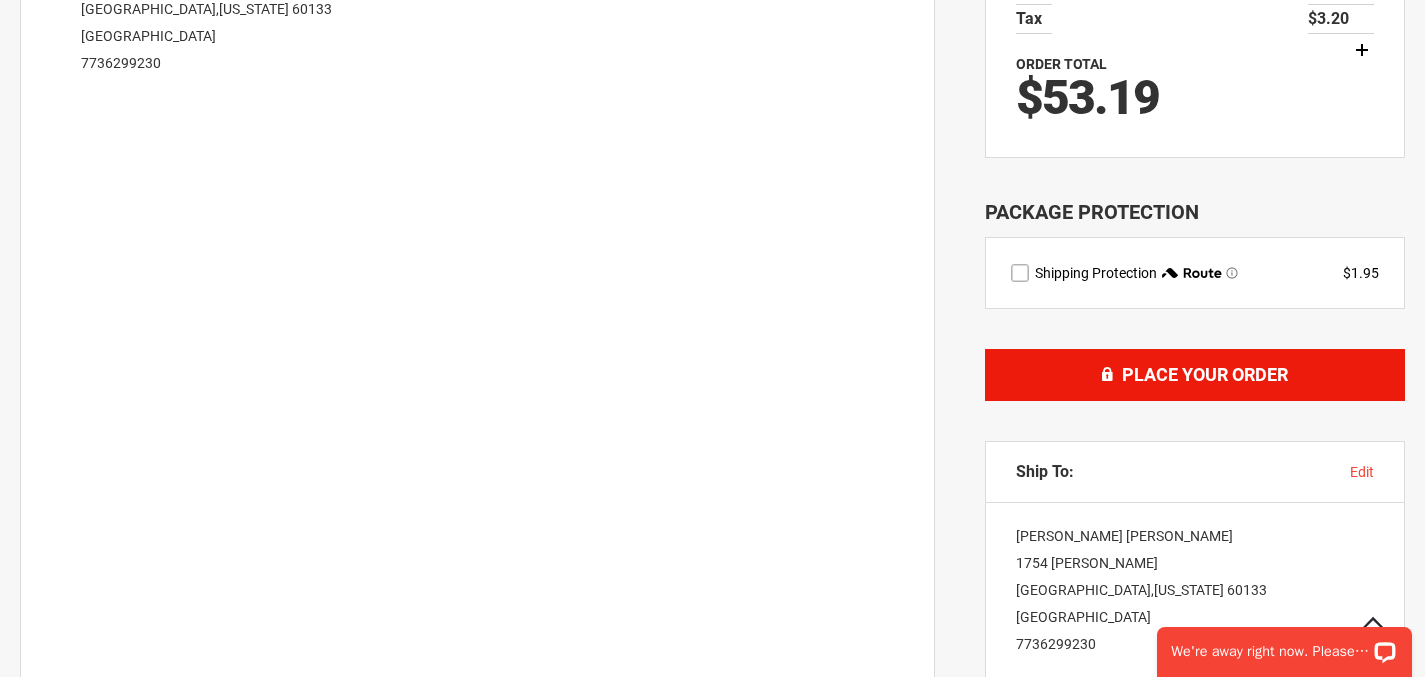 click on "Place Your Order" at bounding box center [1195, 375] 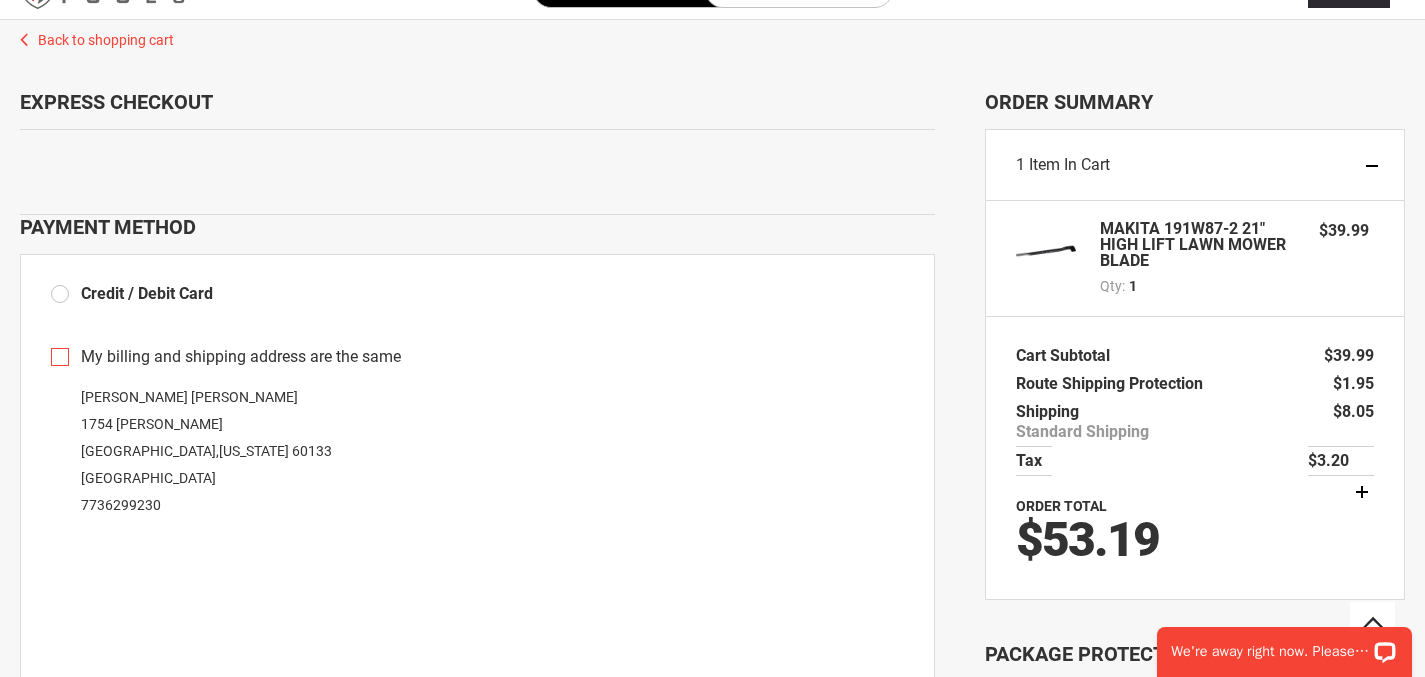 scroll, scrollTop: 0, scrollLeft: 0, axis: both 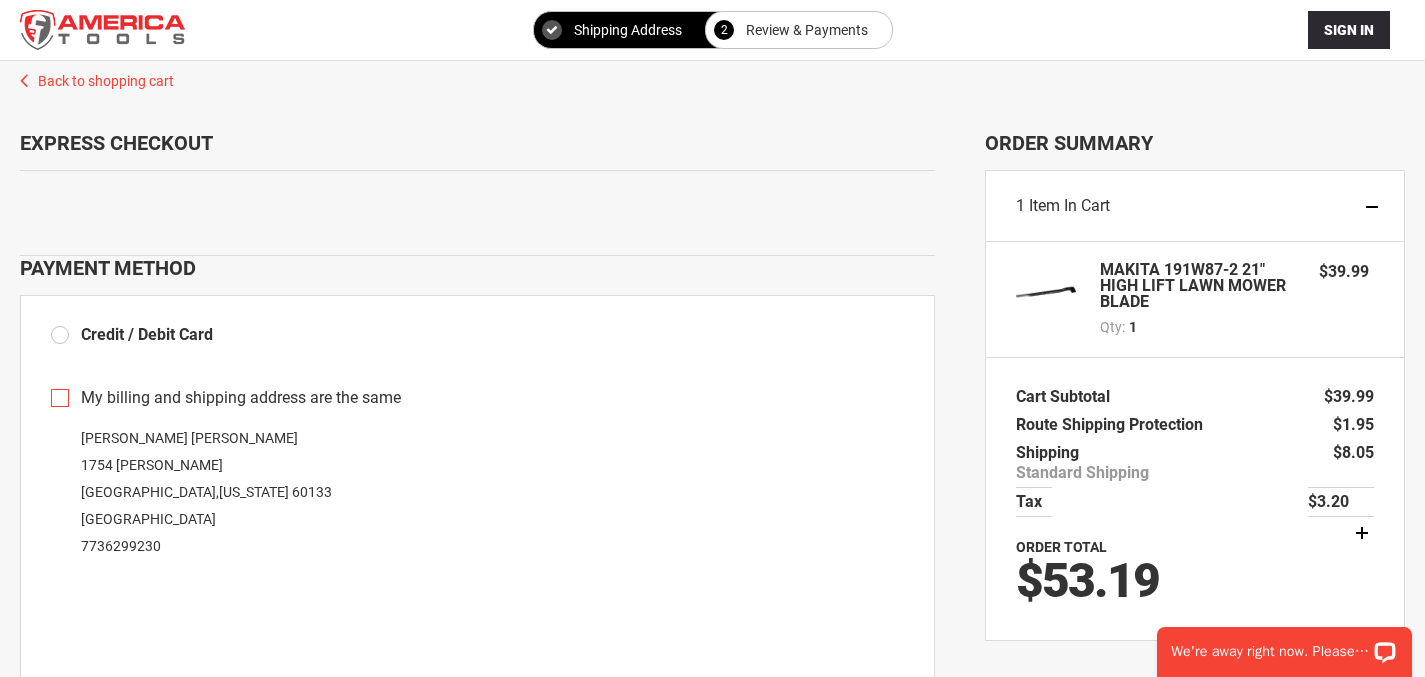 type 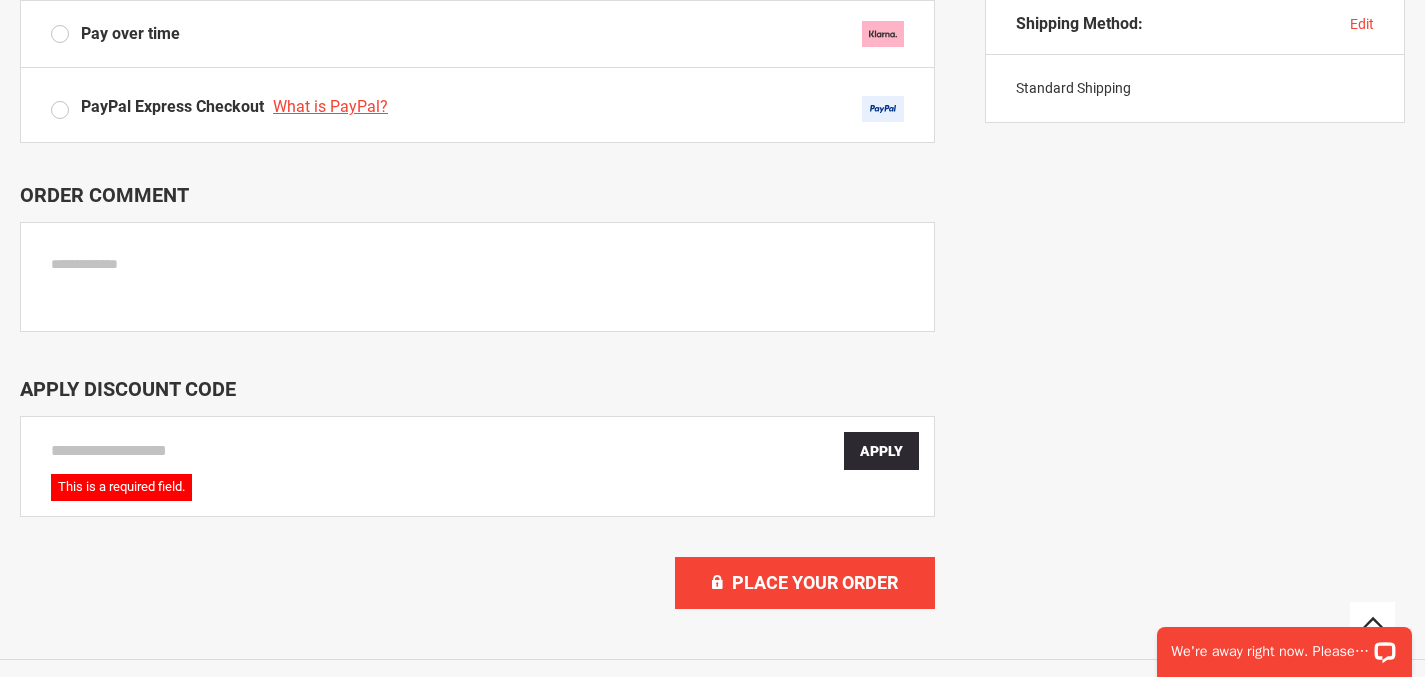 scroll, scrollTop: 1200, scrollLeft: 0, axis: vertical 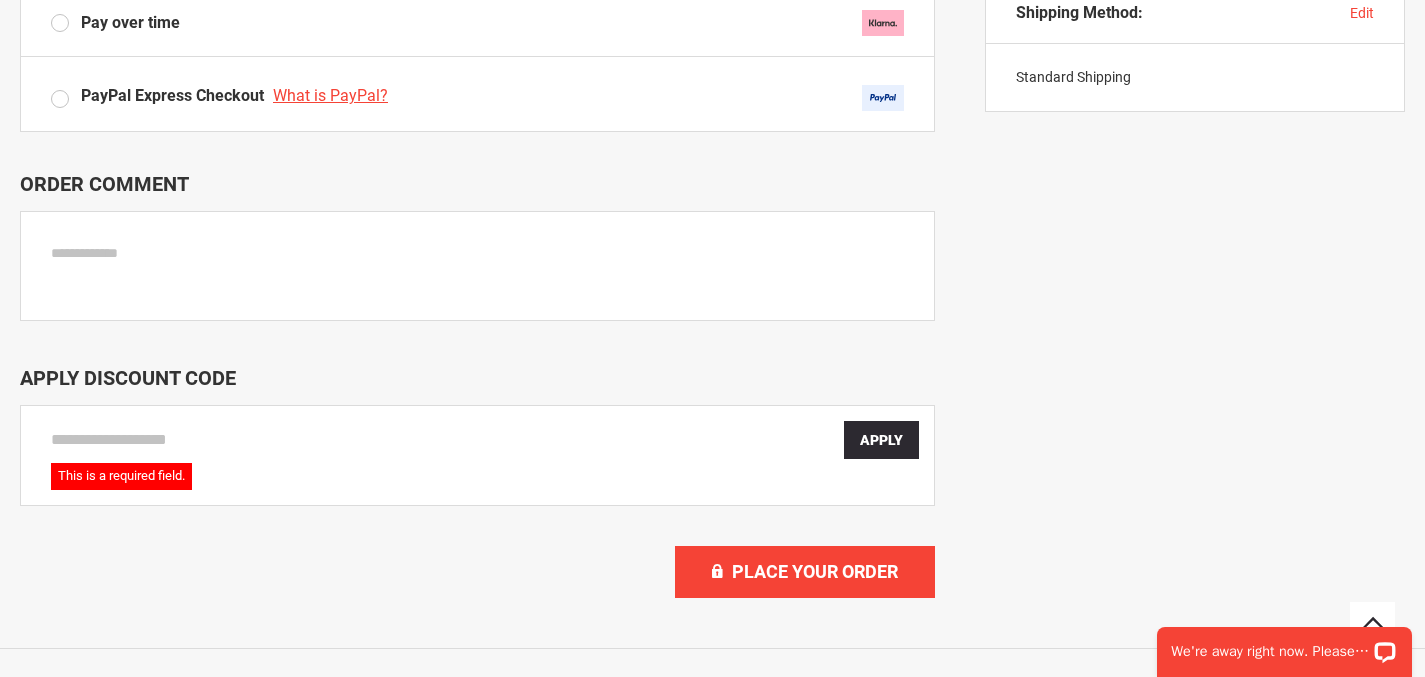 click on "Enter discount code" at bounding box center [447, 440] 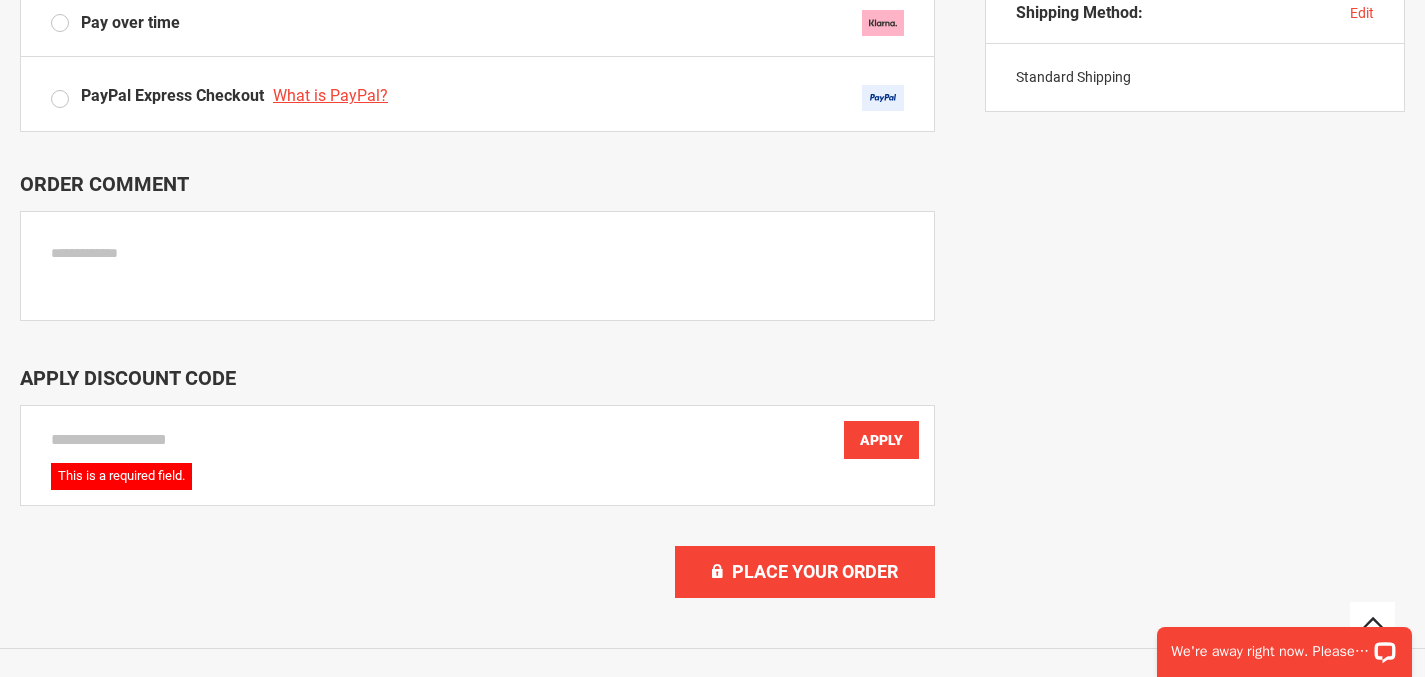 click on "Apply" at bounding box center (881, 440) 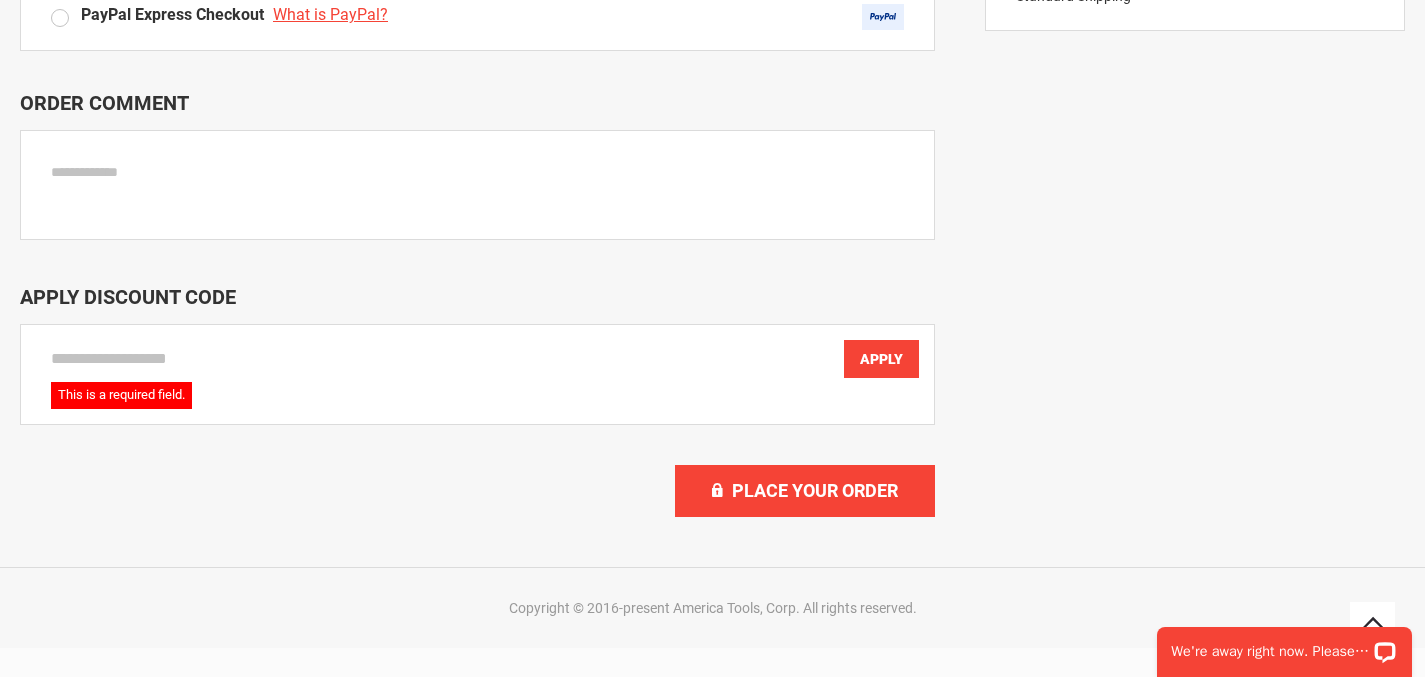 scroll, scrollTop: 1283, scrollLeft: 0, axis: vertical 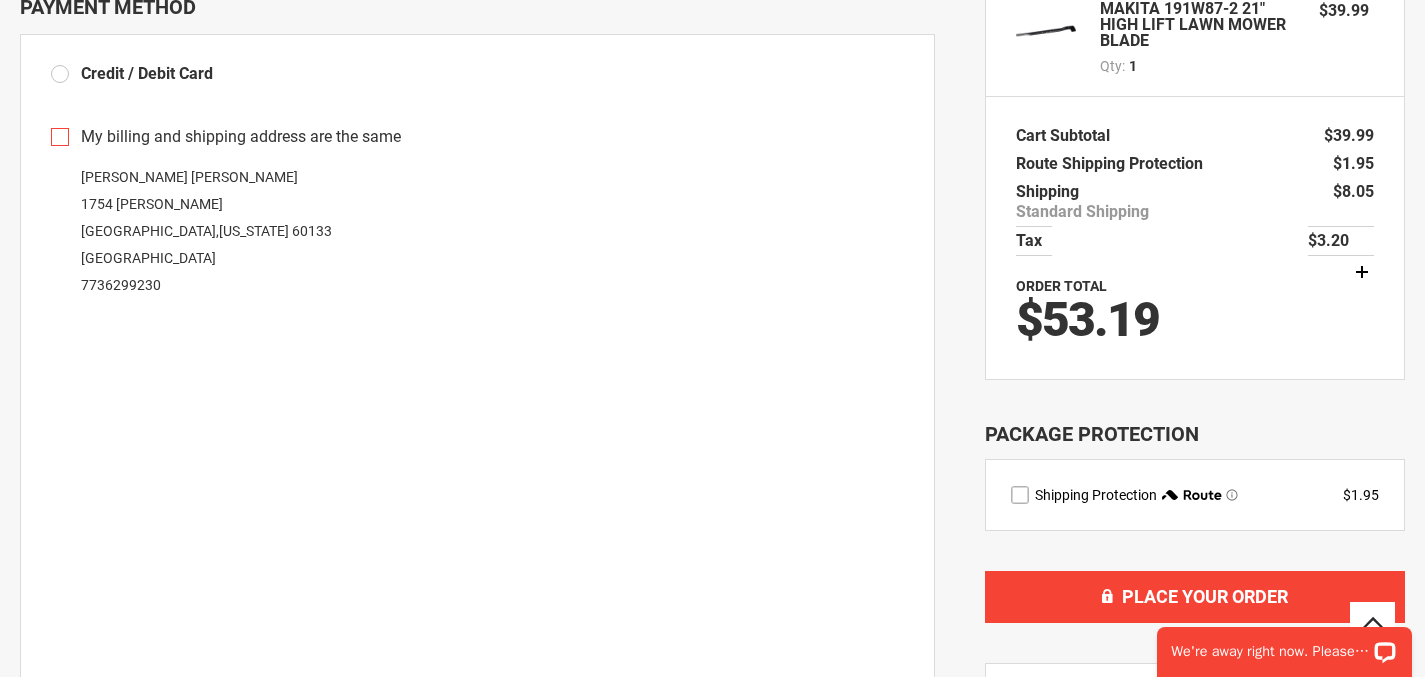 click at bounding box center [1020, 495] 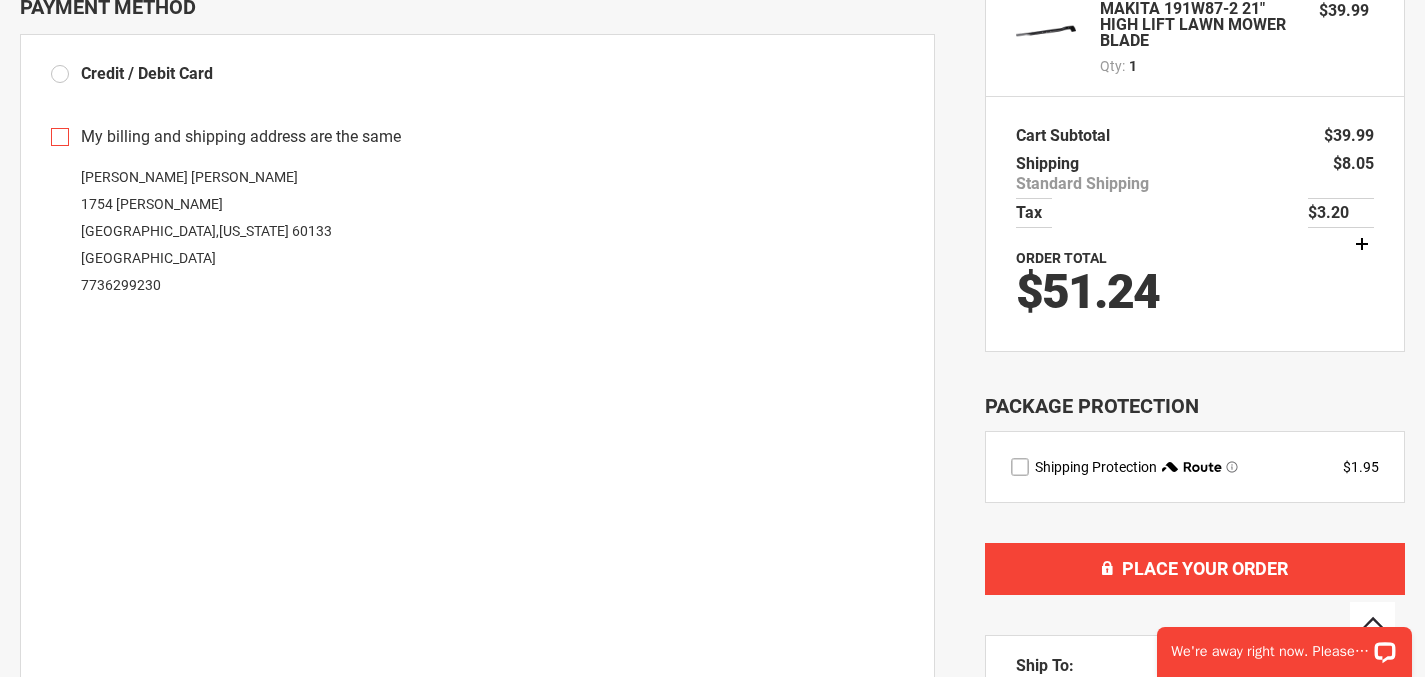 click on "Package Protection" at bounding box center [1195, 406] 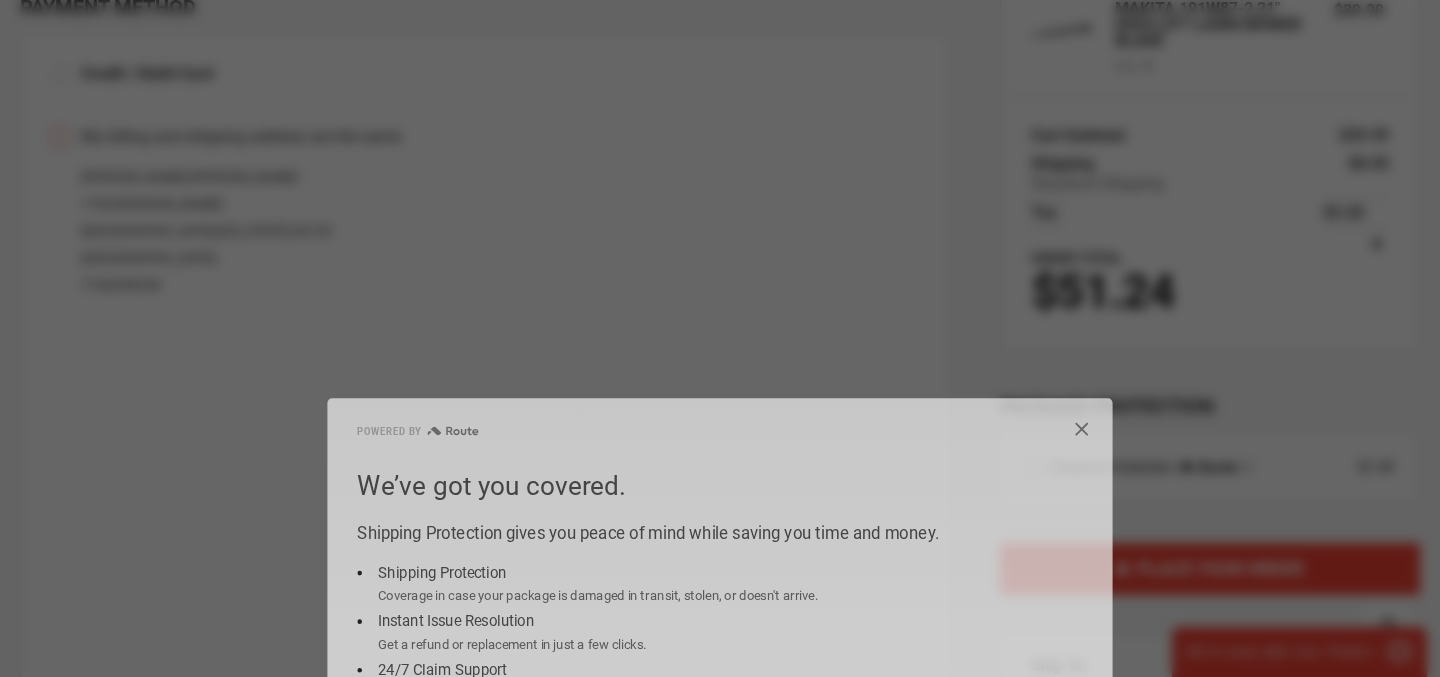 click 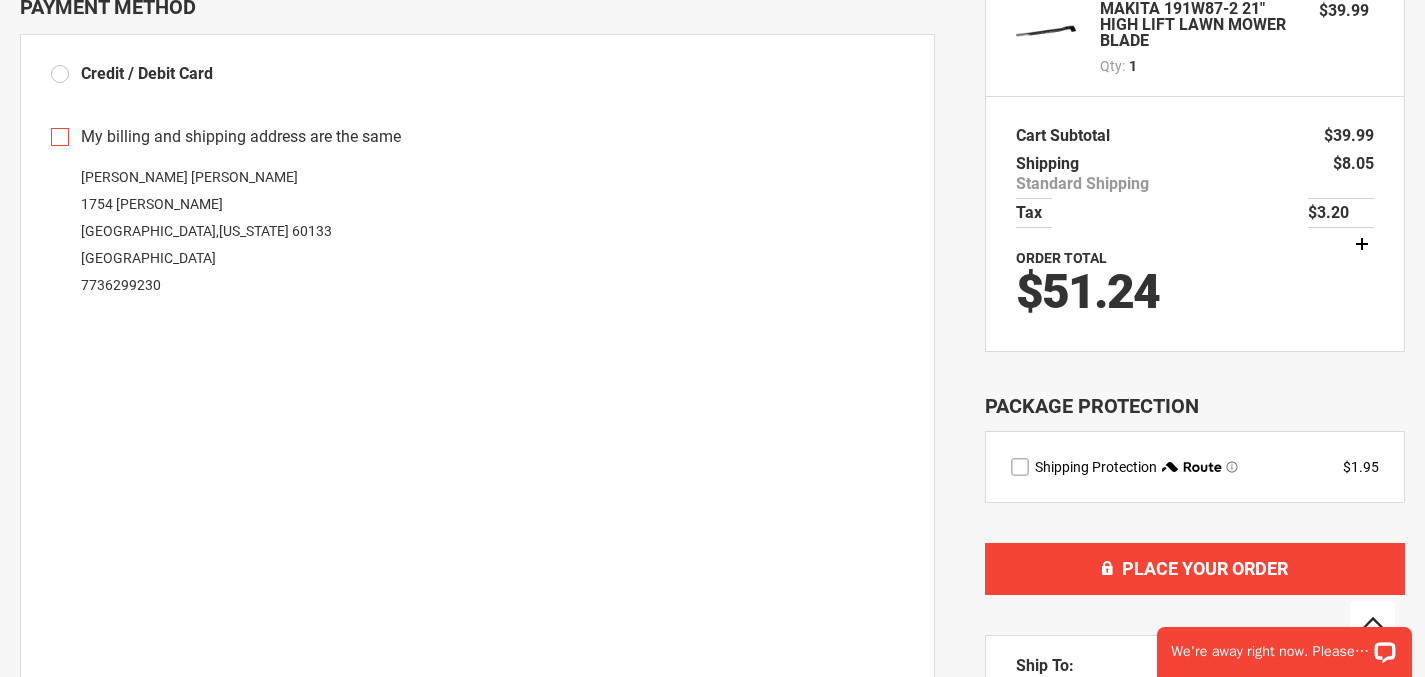 click on "Subscription Update
You are about to change your subscription.
Cancel
Order Summary
1
Item in [GEOGRAPHIC_DATA]
MAKITA 191W87-2 21" HIGH LIFT LAWN MOWER BLADE
Qty
1
$39.99
Order Summary" at bounding box center [1195, 713] 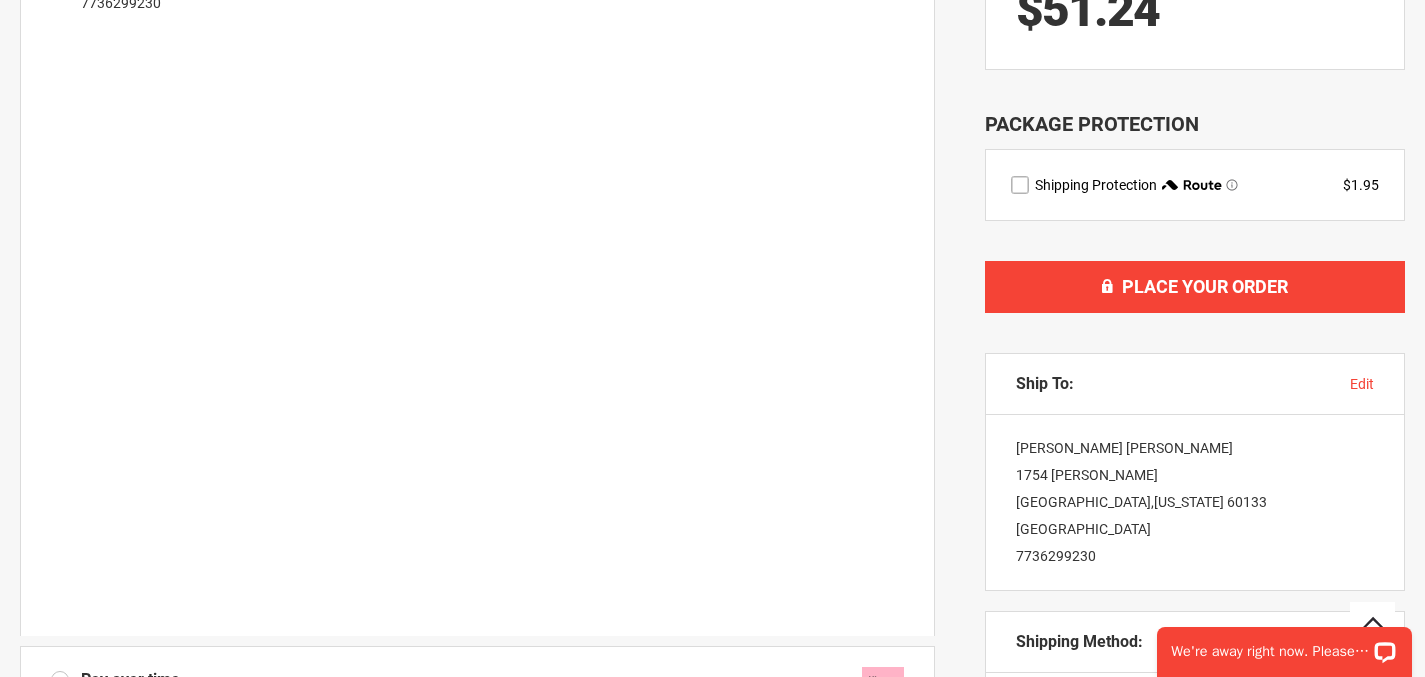 scroll, scrollTop: 527, scrollLeft: 0, axis: vertical 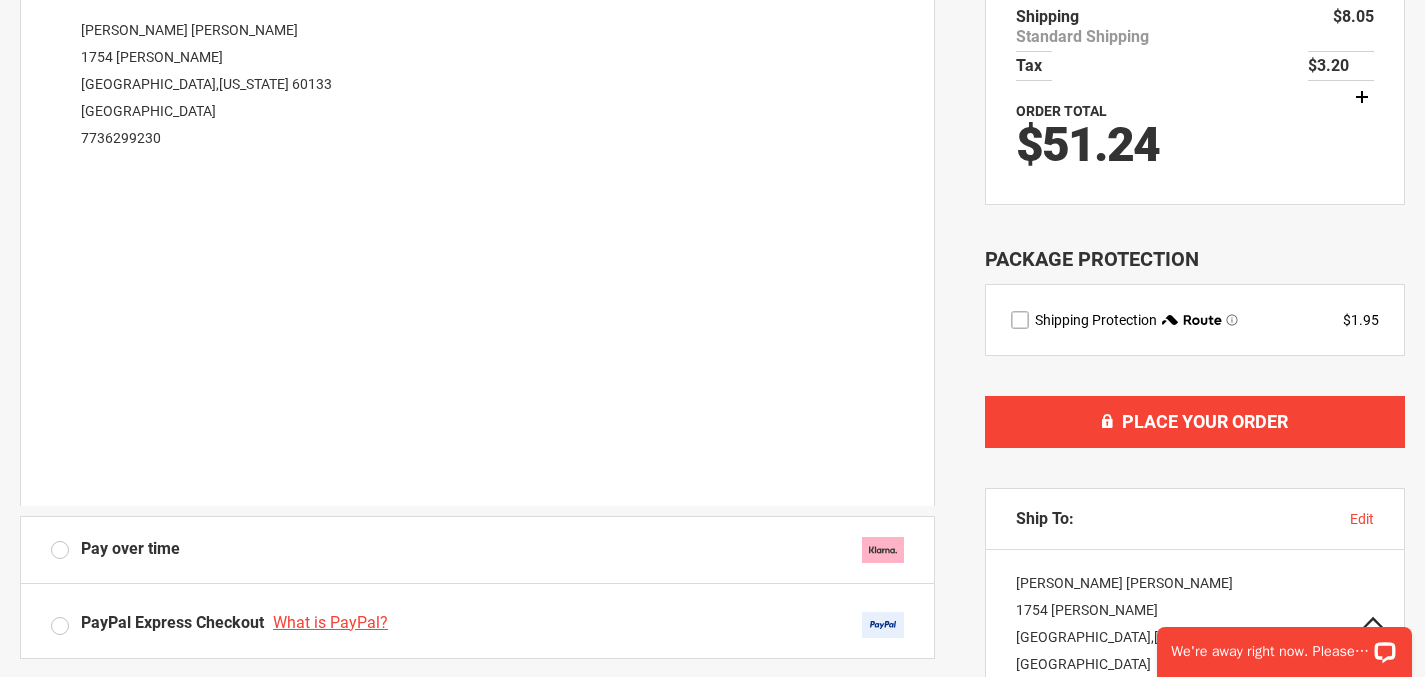 click on "My billing and shipping address are the same
[PERSON_NAME] [PERSON_NAME]
[STREET_ADDRESS][PERSON_NAME][US_STATE]
7736299230
Edit
Billing Address
First Name
Last Name
Company
Street Address
Street Address: Line 1" at bounding box center [477, 232] 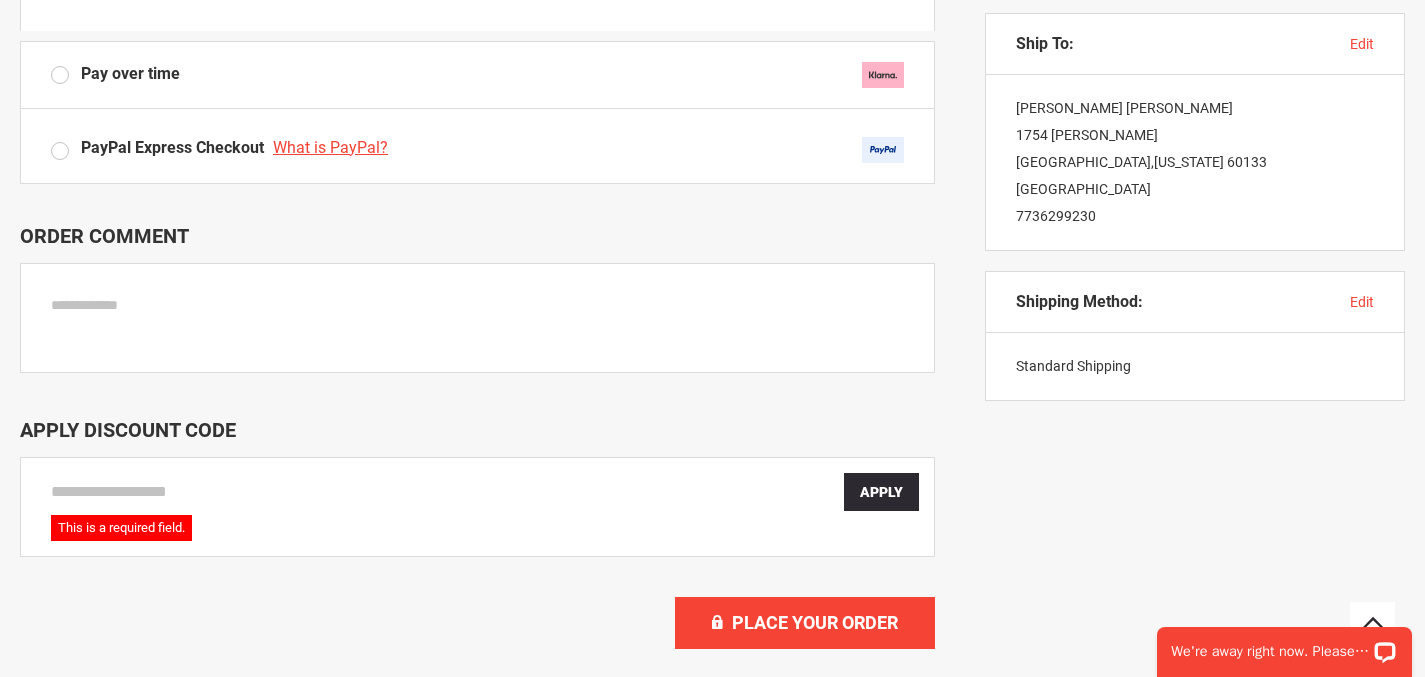 scroll, scrollTop: 923, scrollLeft: 0, axis: vertical 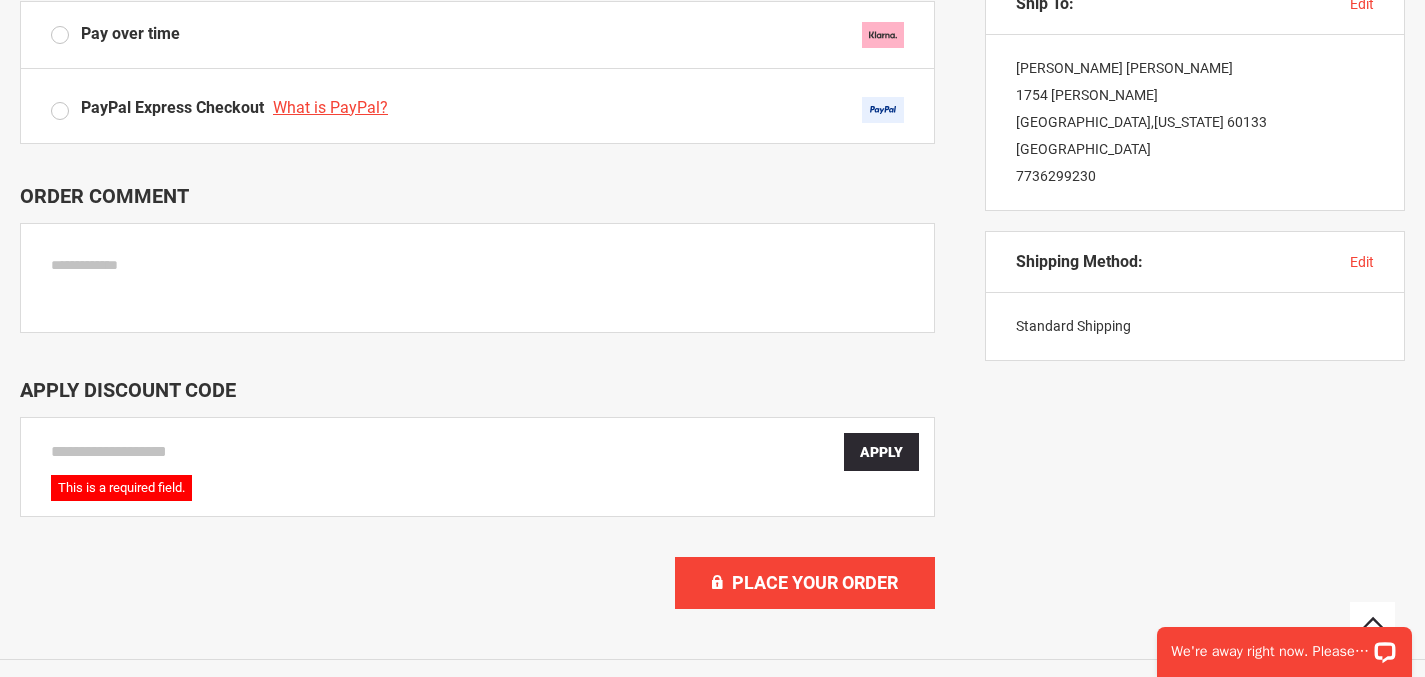 click on "This is a required field." at bounding box center (121, 488) 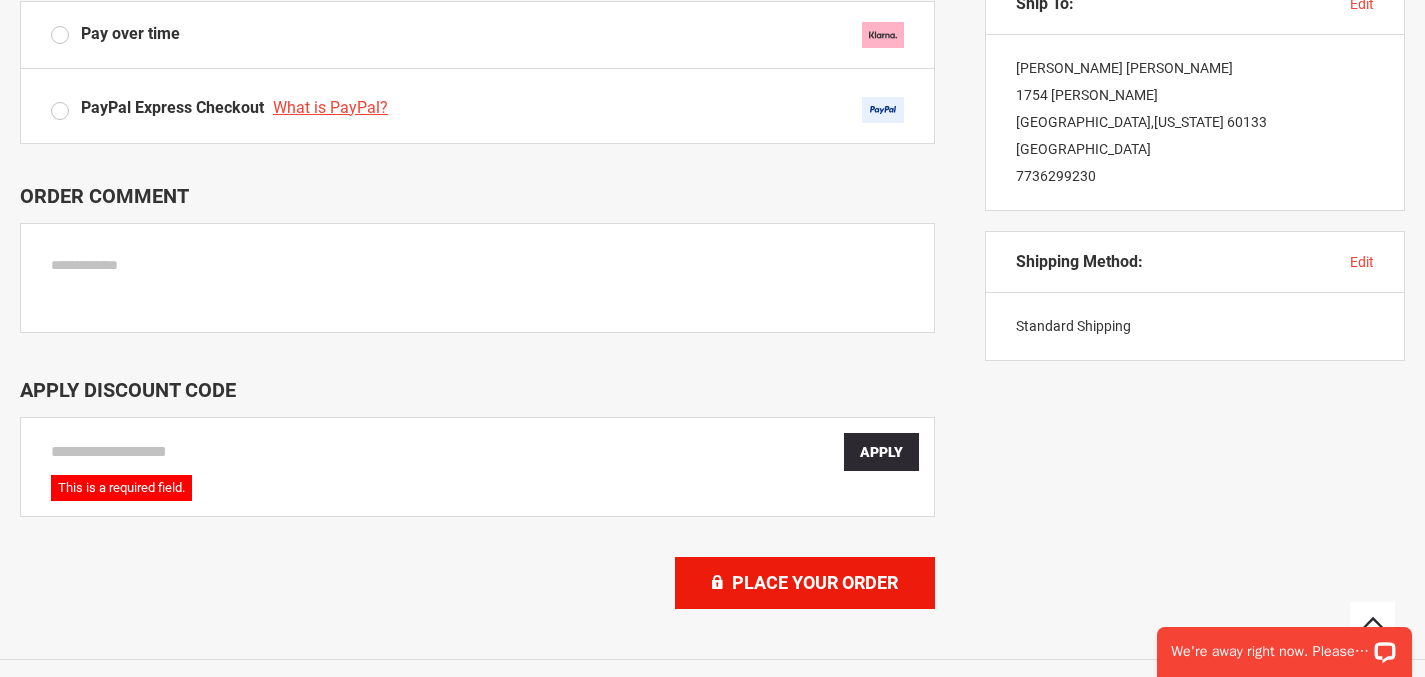 click on "Place Your Order" at bounding box center [805, 583] 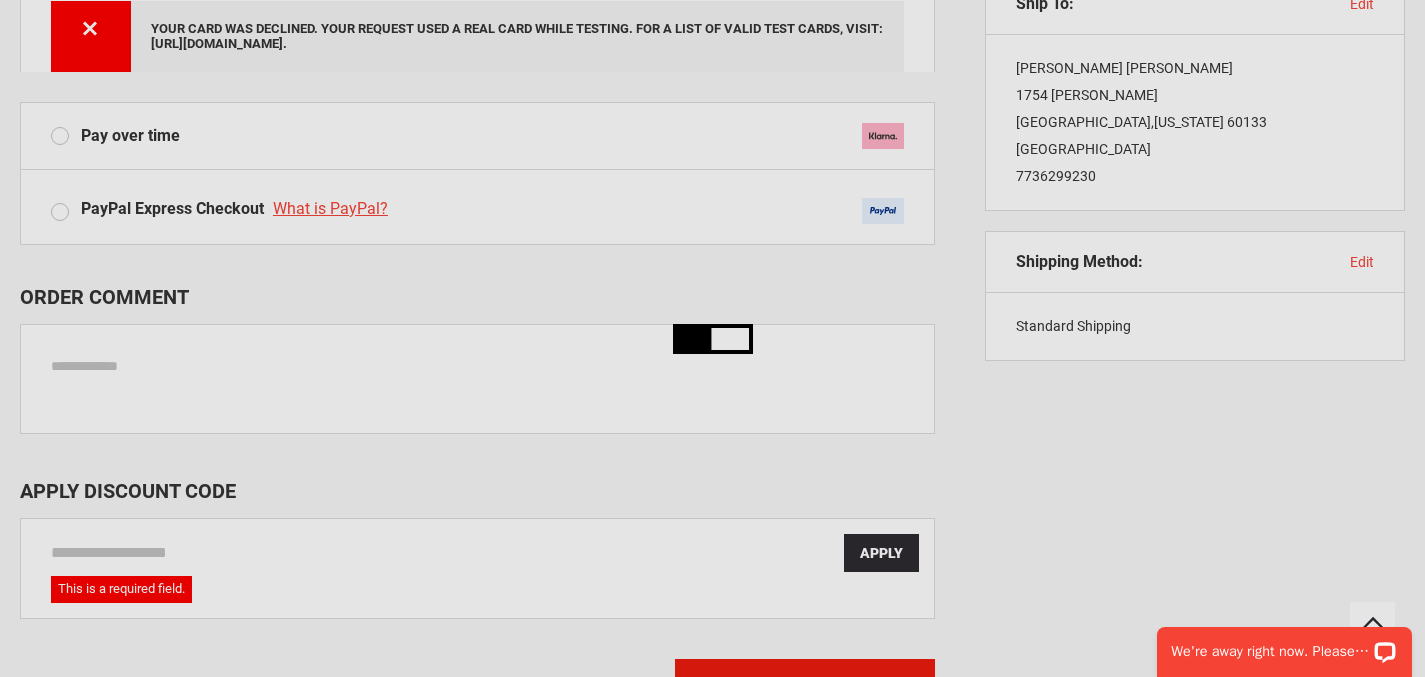 scroll, scrollTop: 1024, scrollLeft: 0, axis: vertical 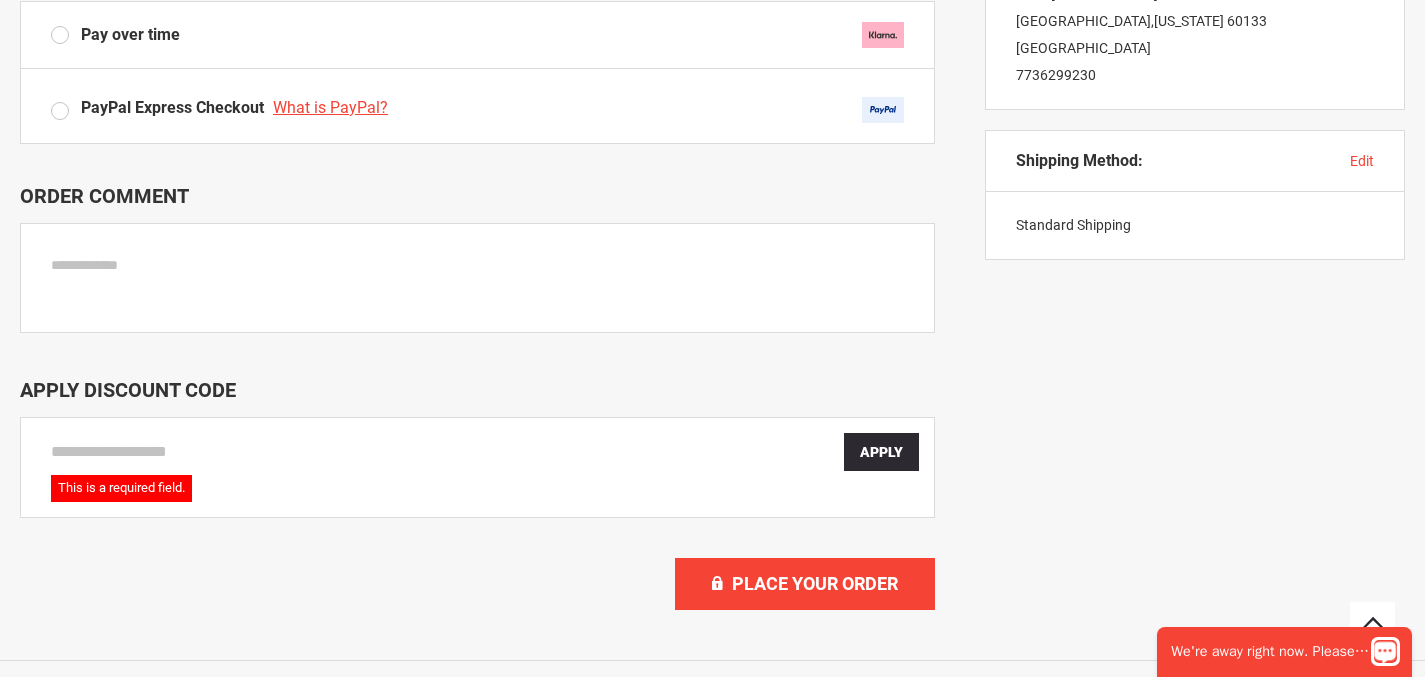 click at bounding box center [1385, 650] 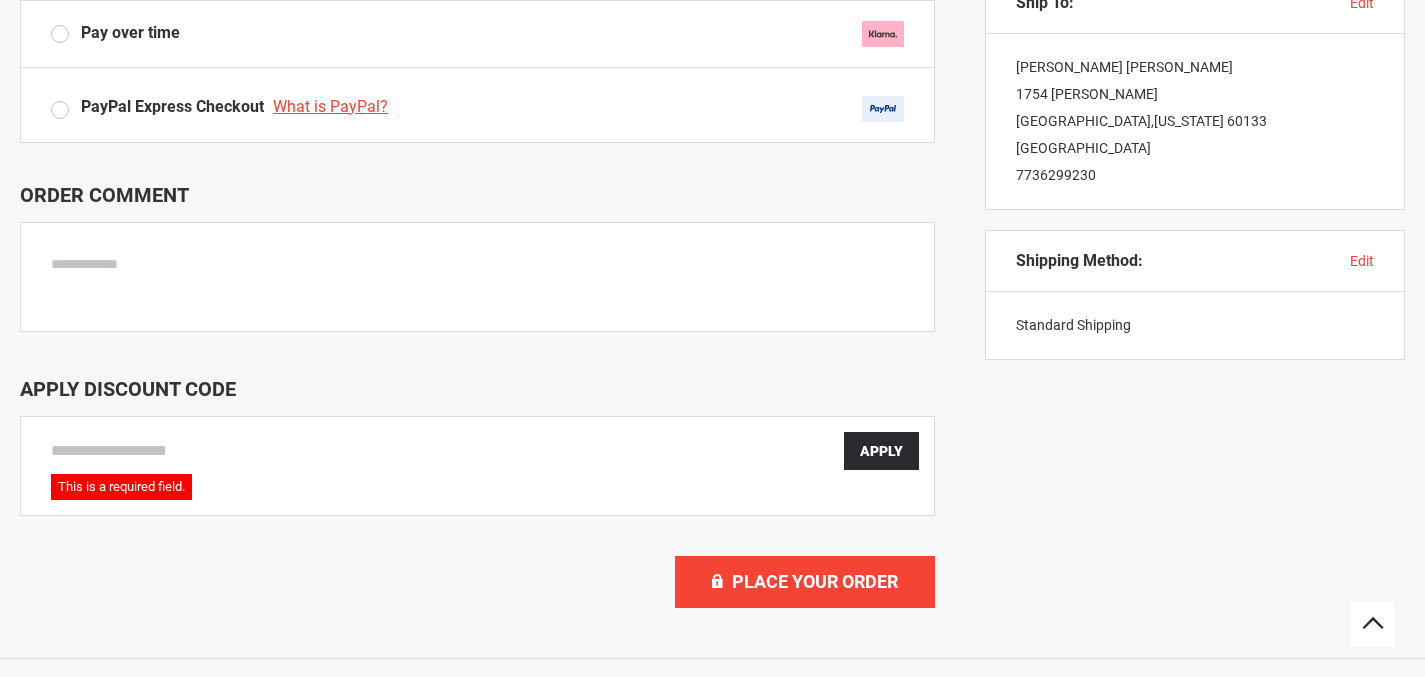 scroll, scrollTop: 923, scrollLeft: 0, axis: vertical 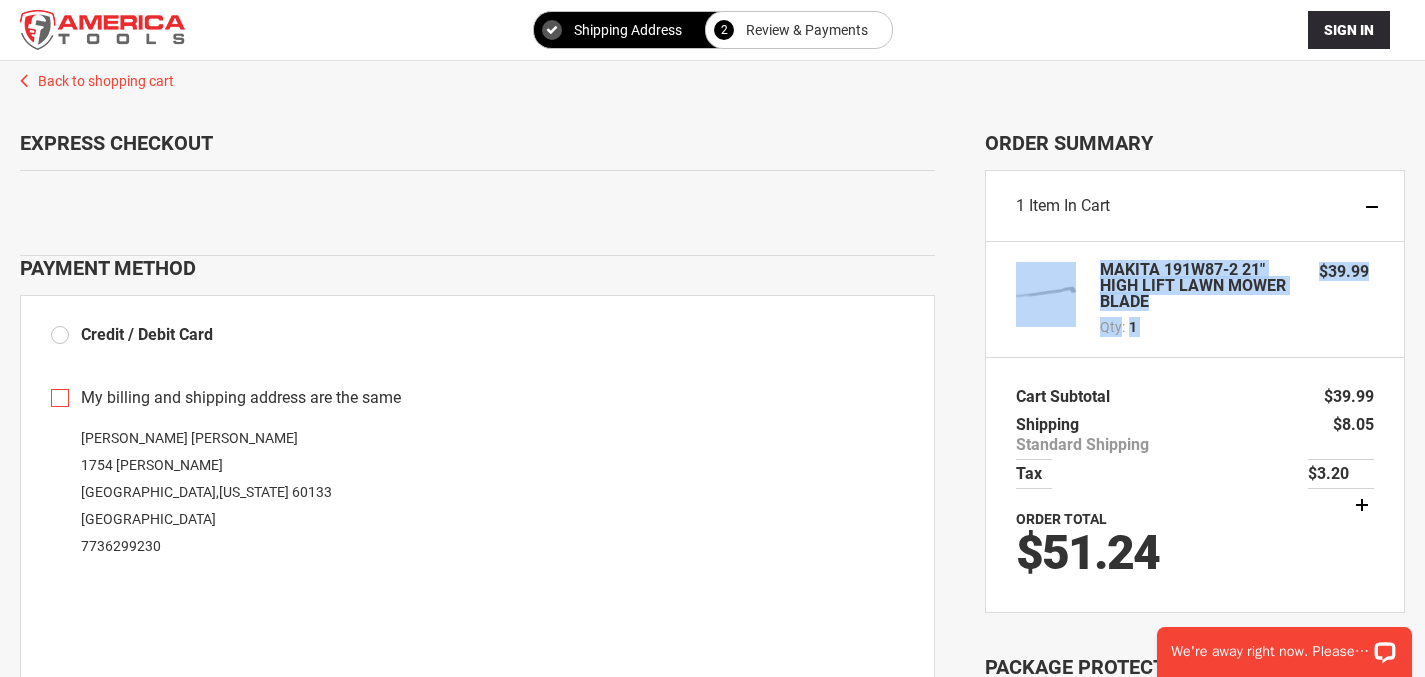 drag, startPoint x: 1424, startPoint y: 208, endPoint x: 1438, endPoint y: 255, distance: 49.0408 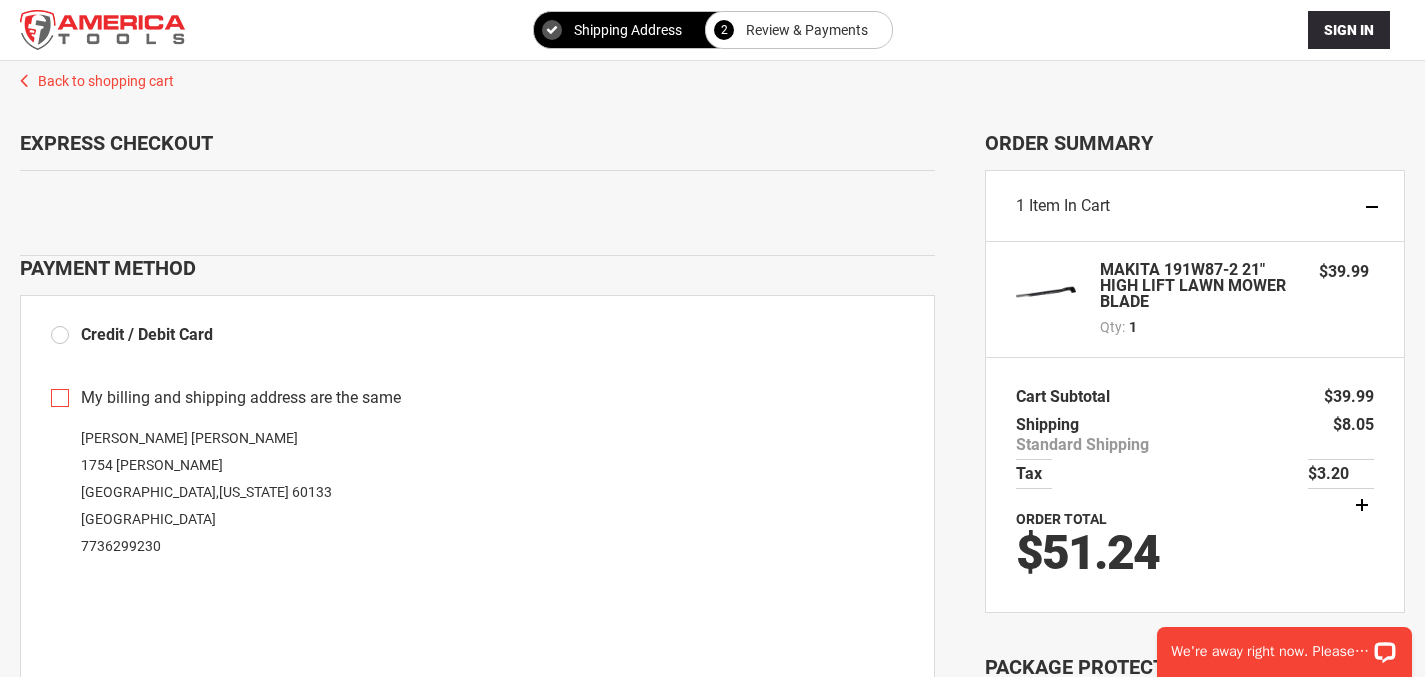 click on "**********" at bounding box center [502, 841] 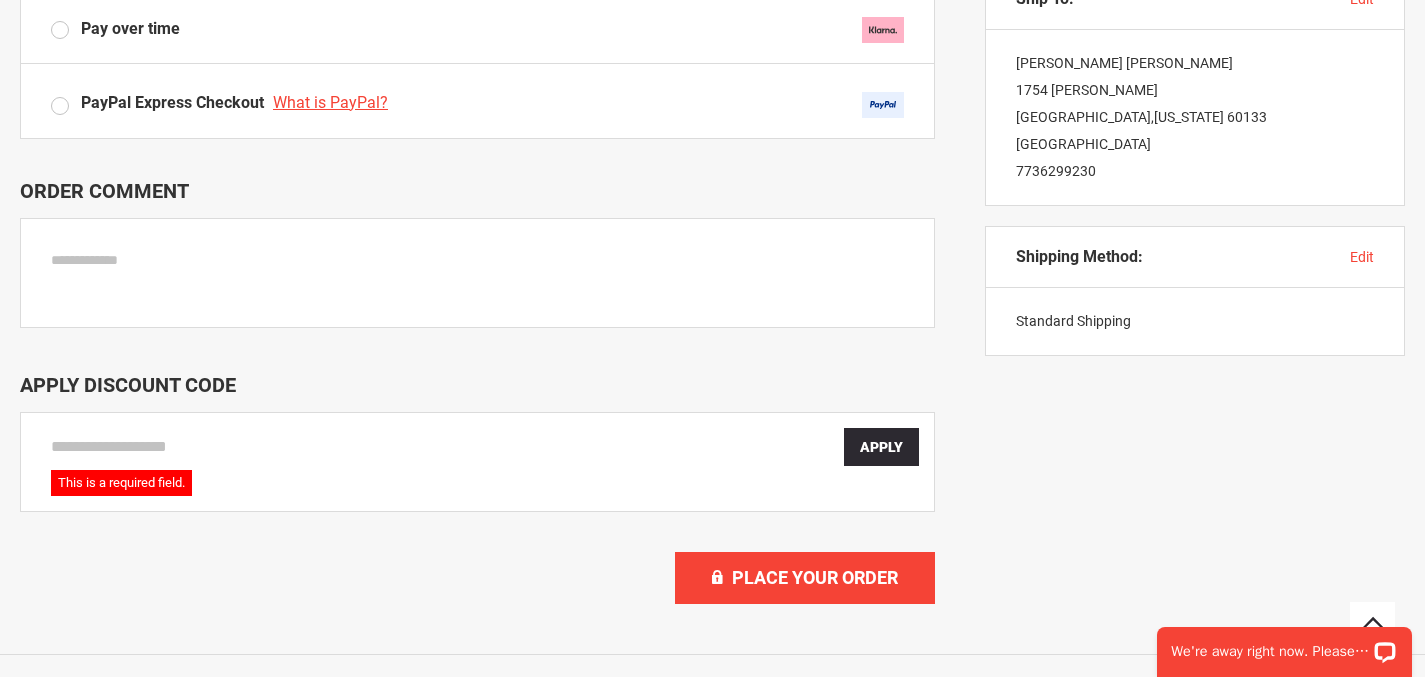 scroll, scrollTop: 932, scrollLeft: 0, axis: vertical 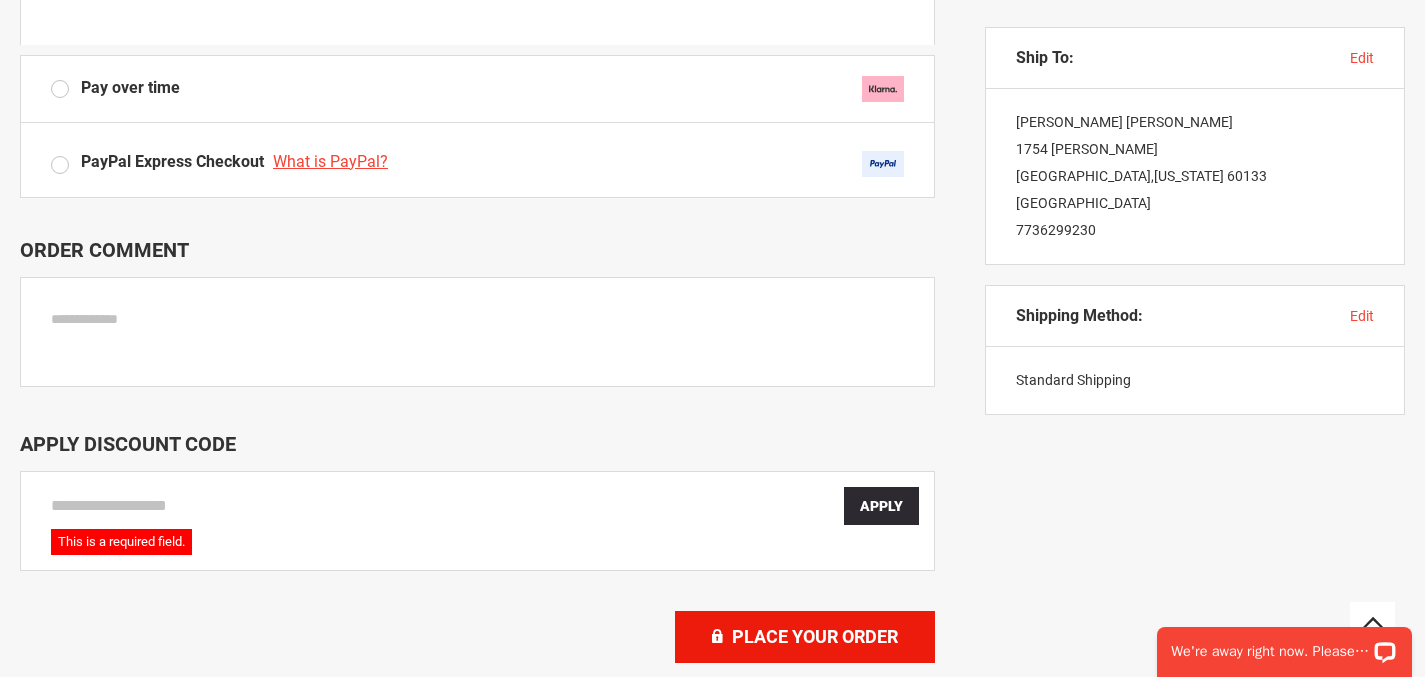click on "Place Your Order" at bounding box center (815, 636) 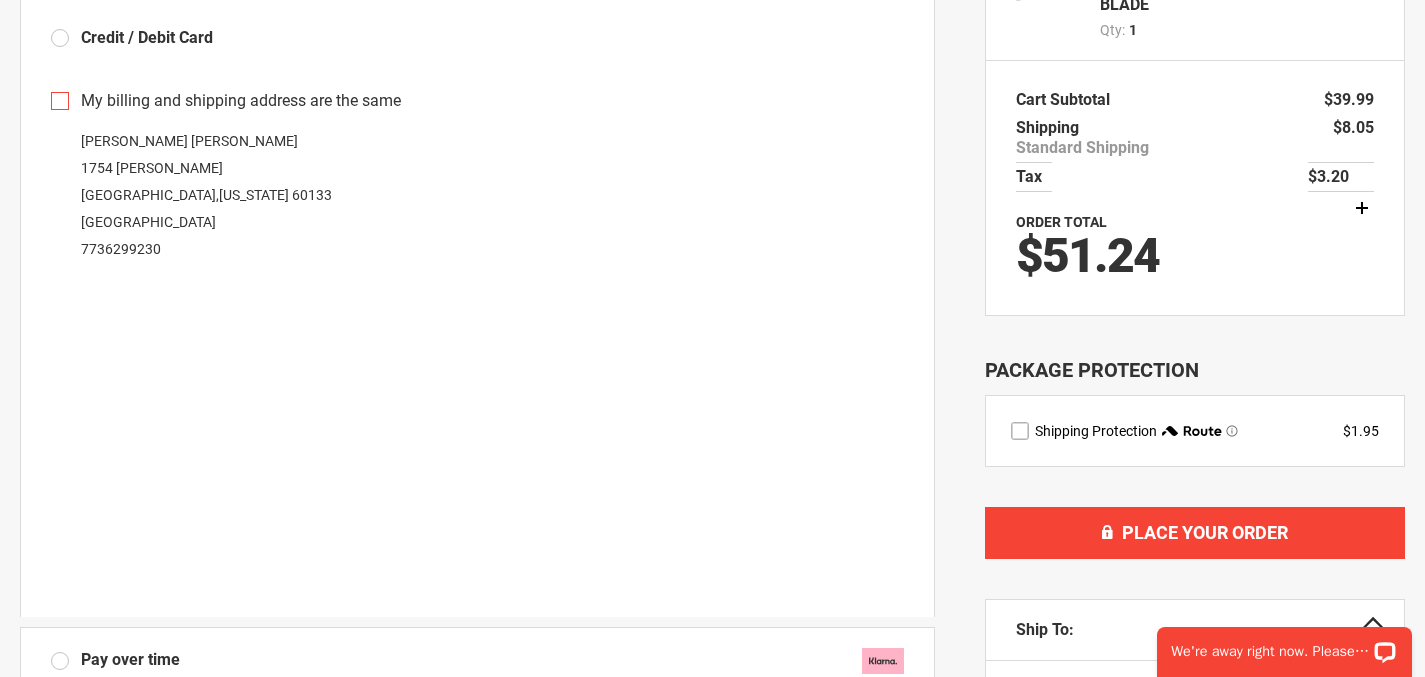 scroll, scrollTop: 318, scrollLeft: 0, axis: vertical 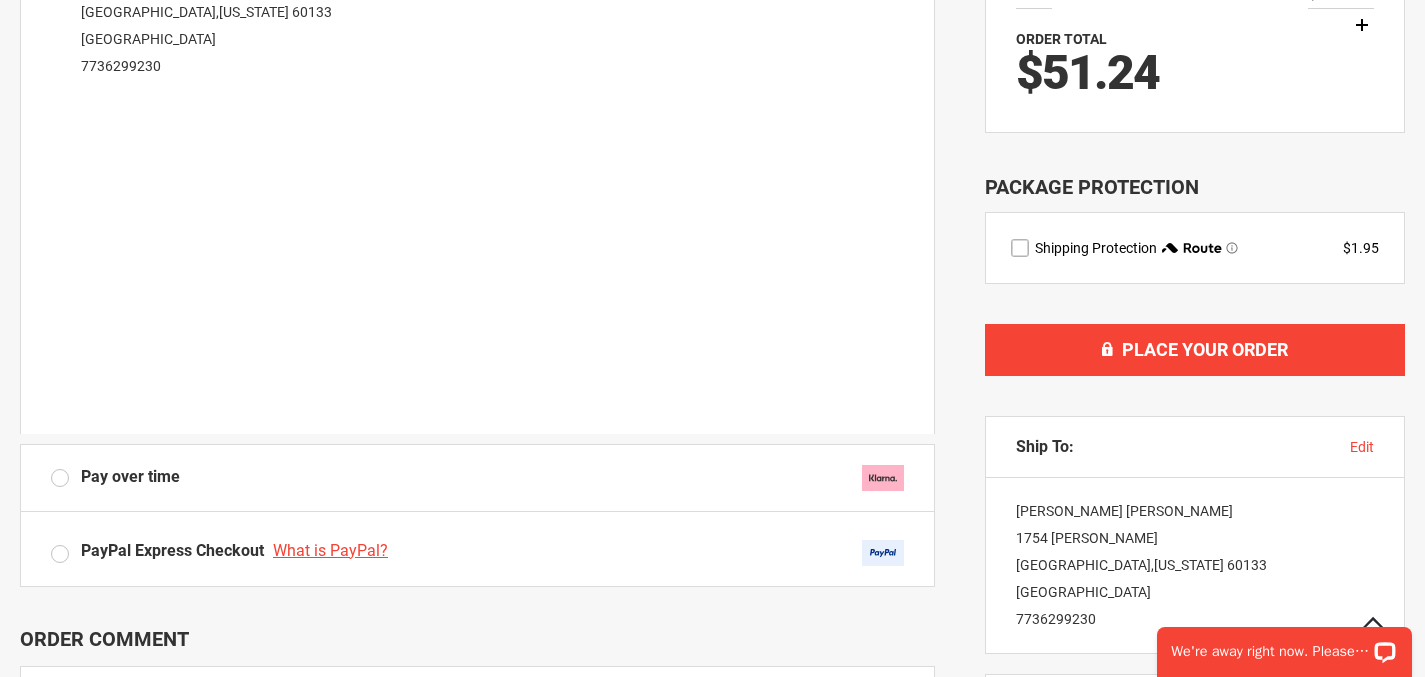 click on "My billing and shipping address are the same
[PERSON_NAME] [PERSON_NAME]
[STREET_ADDRESS][PERSON_NAME][US_STATE]
7736299230
Edit
Billing Address
First Name
Last Name
Company
Street Address
Street Address: Line 1" at bounding box center (477, 160) 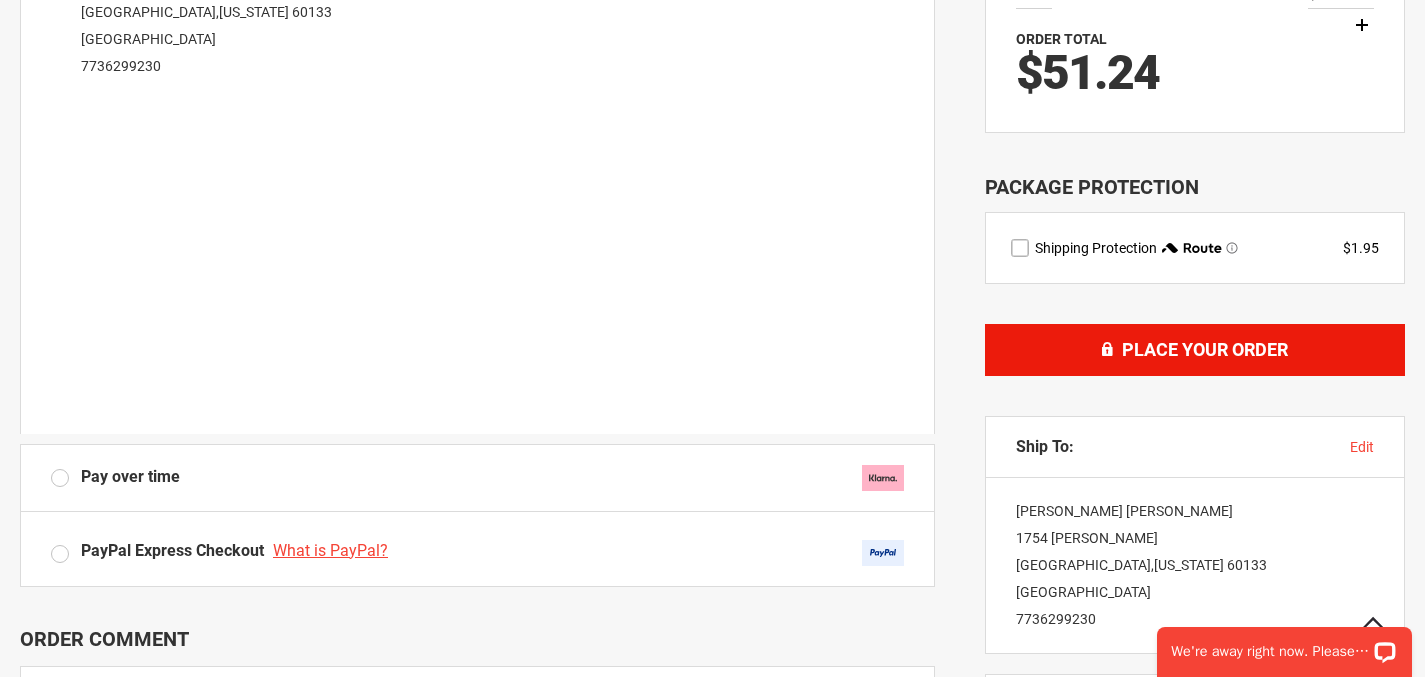 click on "Place Your Order" at bounding box center [1205, 349] 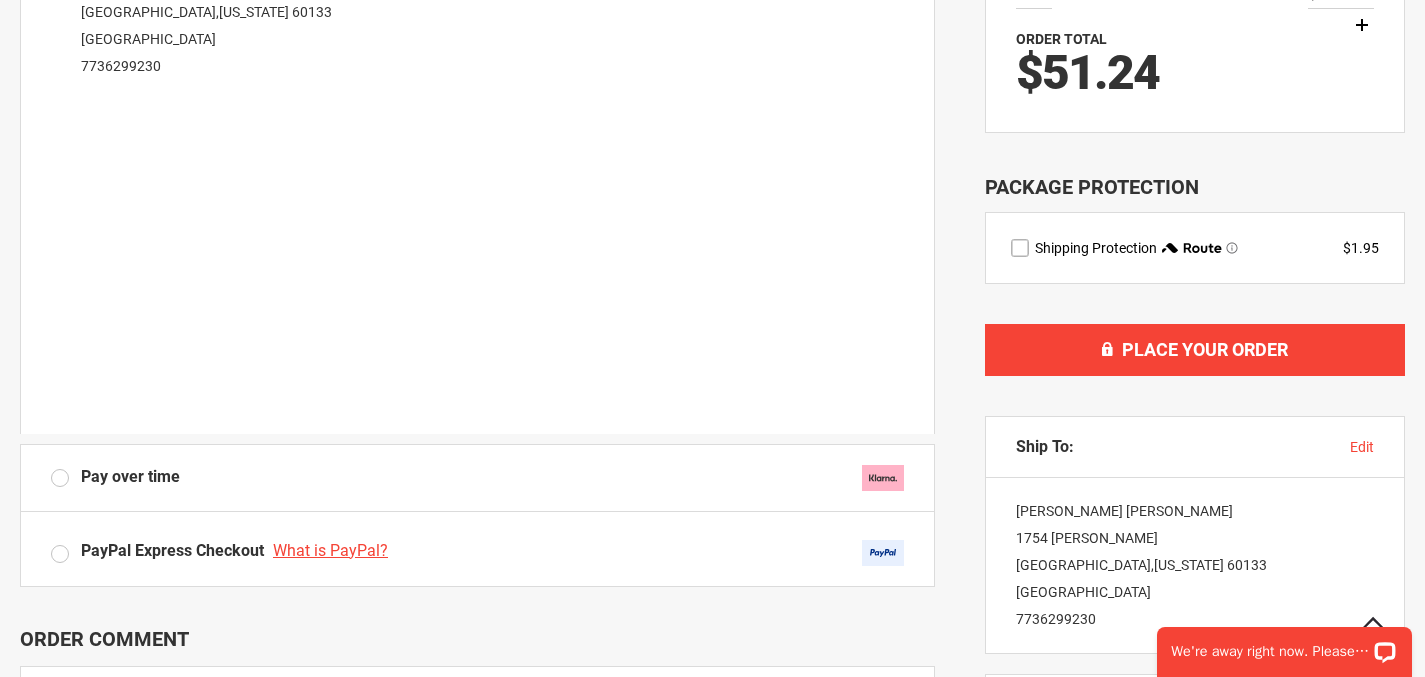 click on "**********" at bounding box center [502, 361] 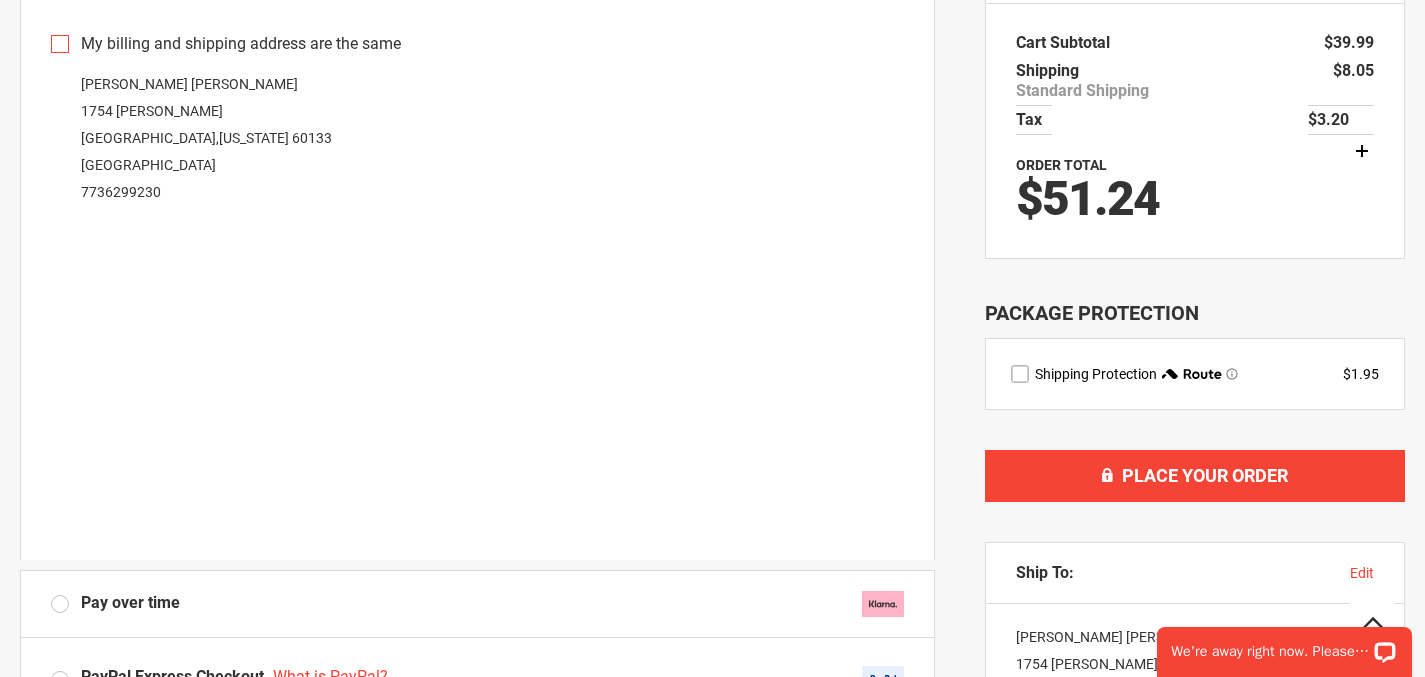 scroll, scrollTop: 360, scrollLeft: 0, axis: vertical 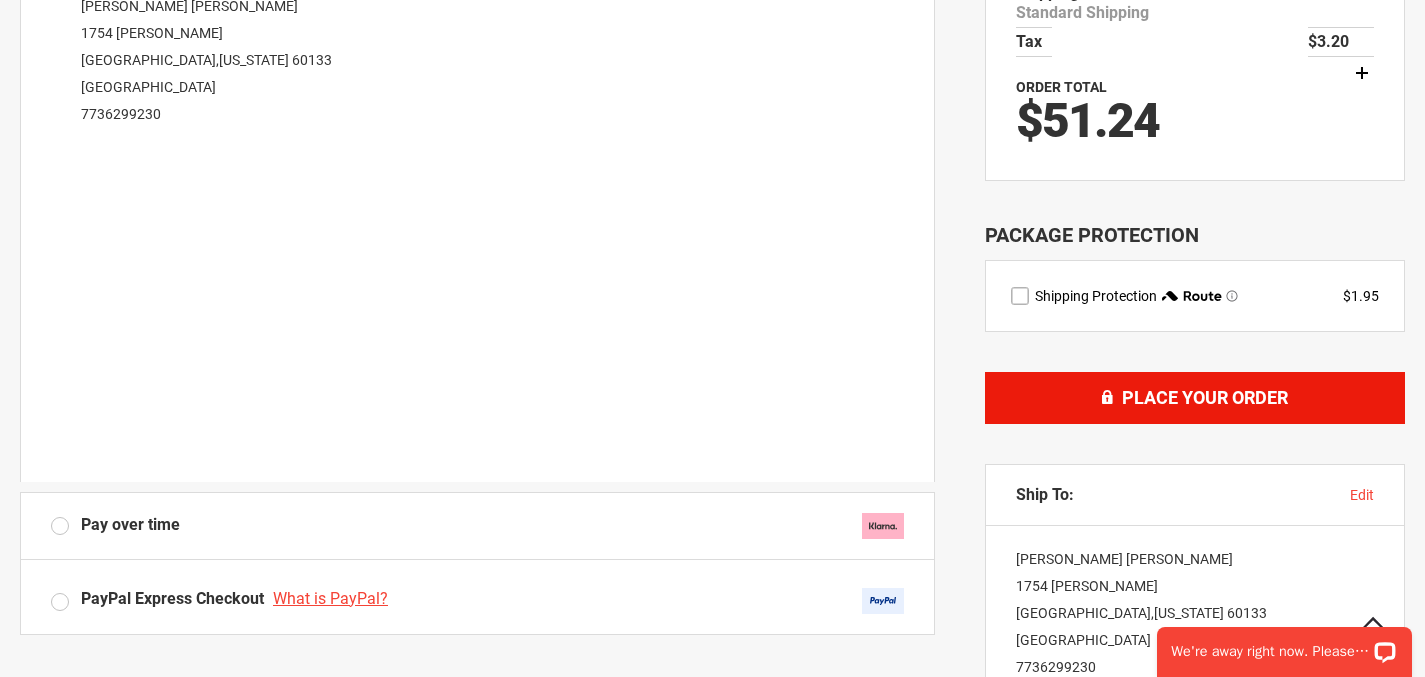 click on "Place Your Order" at bounding box center (1205, 397) 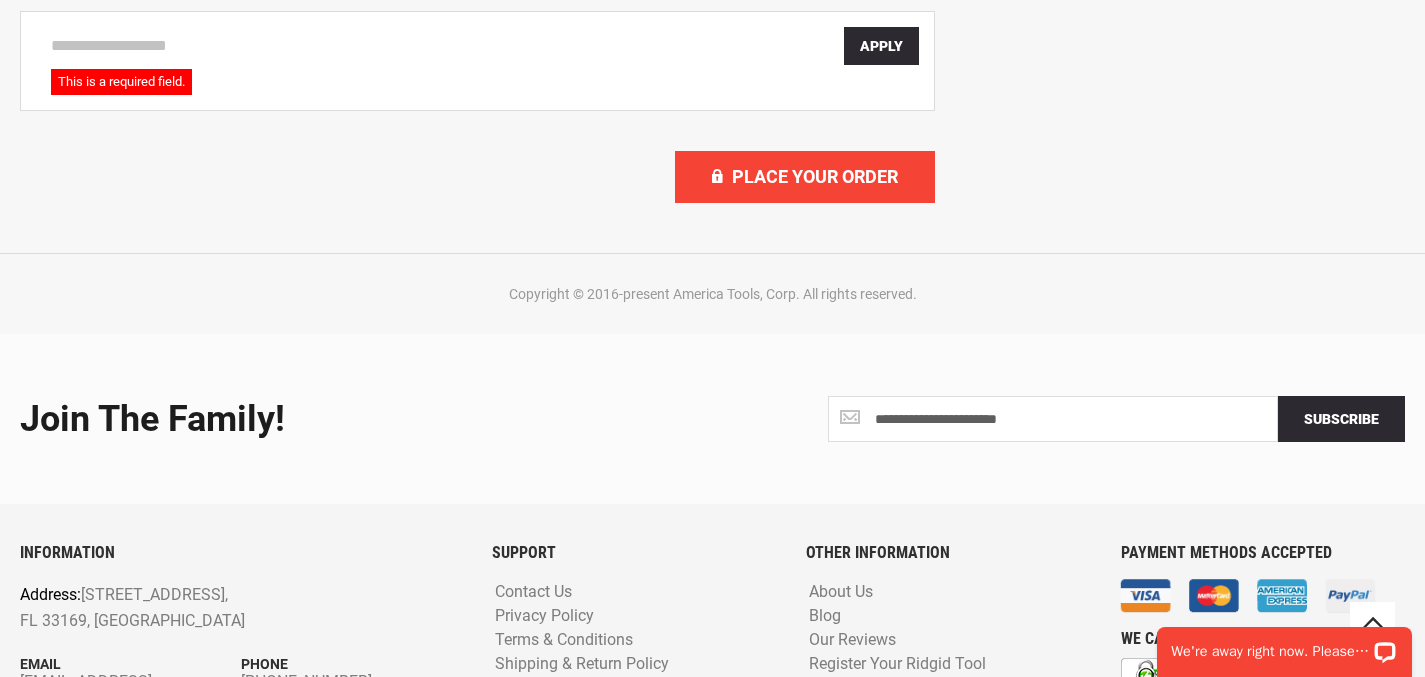 scroll, scrollTop: 1336, scrollLeft: 0, axis: vertical 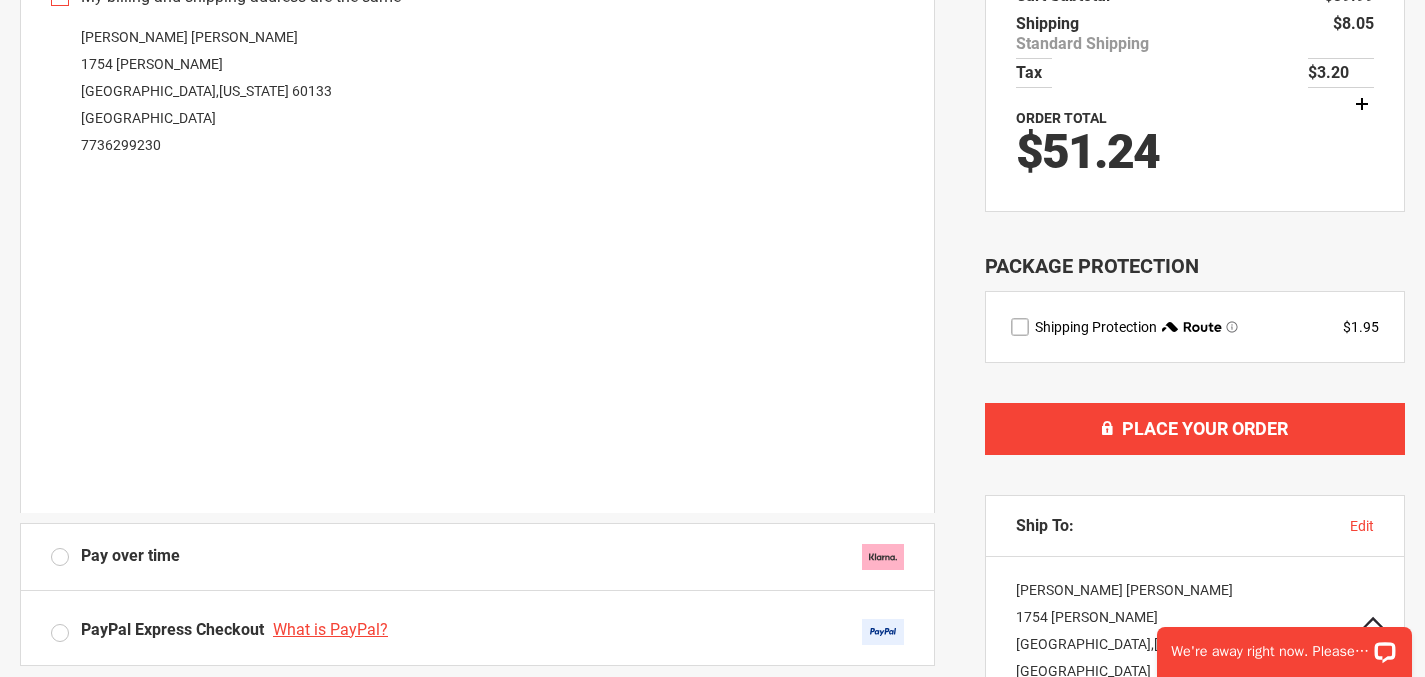 click on "[PERSON_NAME] [PERSON_NAME]
[STREET_ADDRESS][PERSON_NAME][US_STATE]
7736299230
Edit" at bounding box center (477, 91) 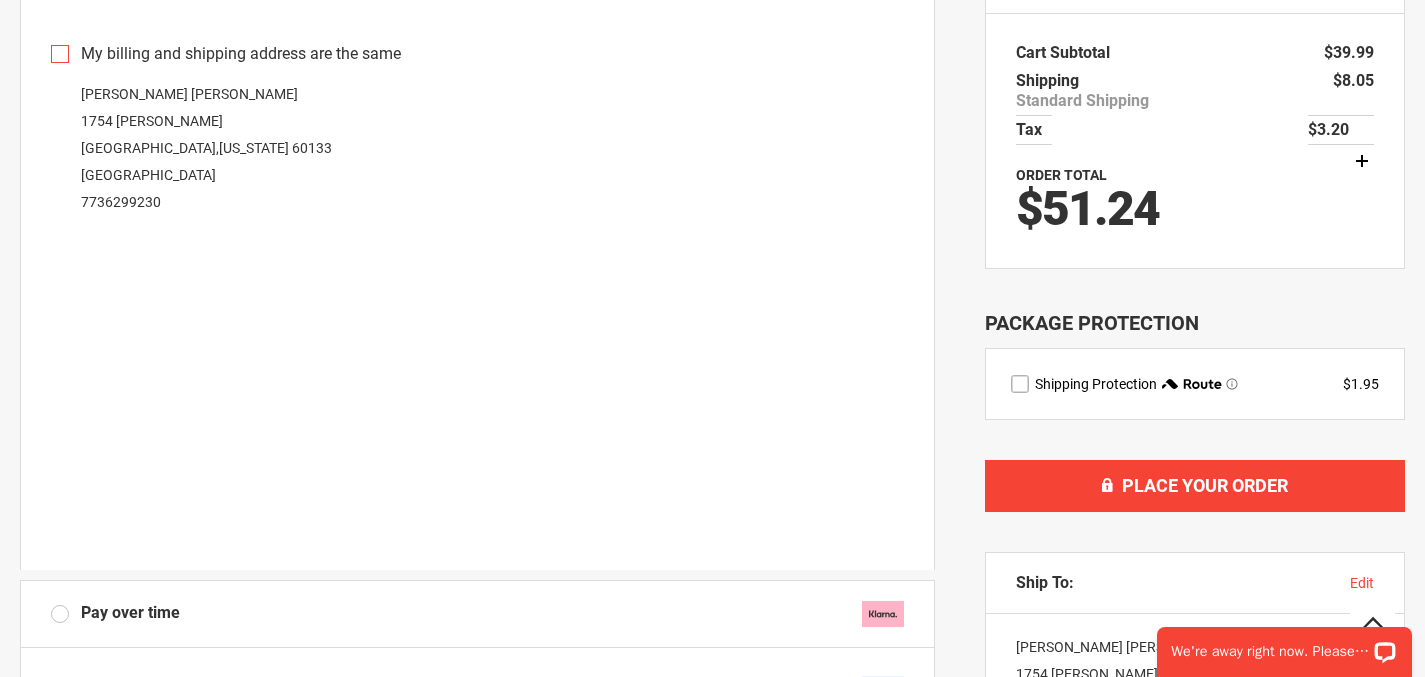 scroll, scrollTop: 355, scrollLeft: 0, axis: vertical 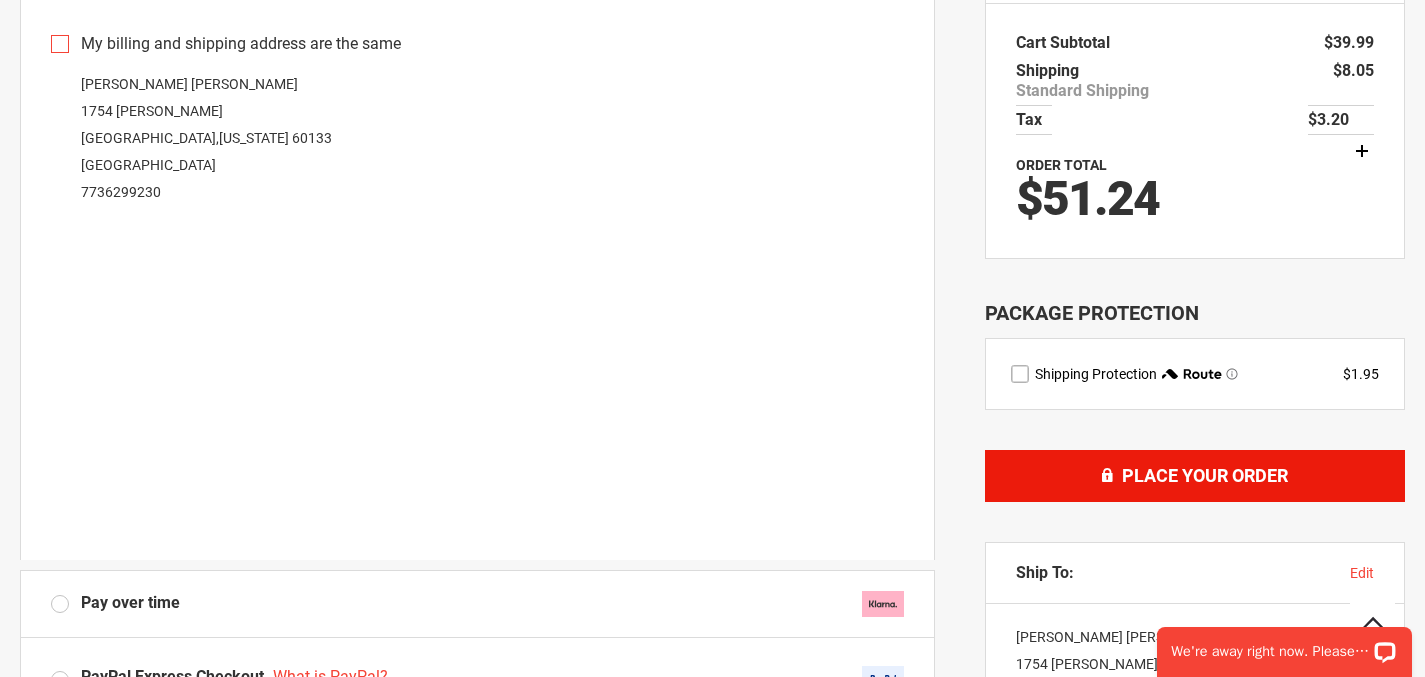 click on "Place Your Order" at bounding box center [1195, 476] 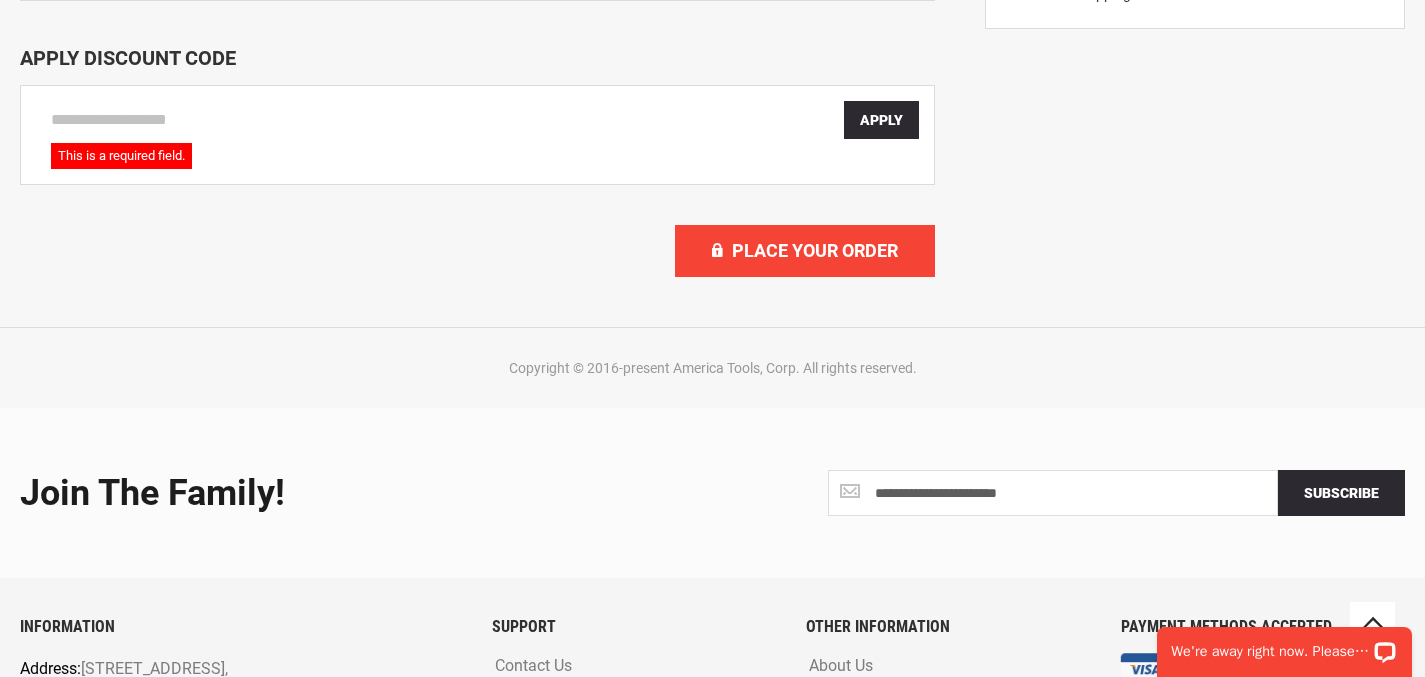 scroll, scrollTop: 1253, scrollLeft: 0, axis: vertical 